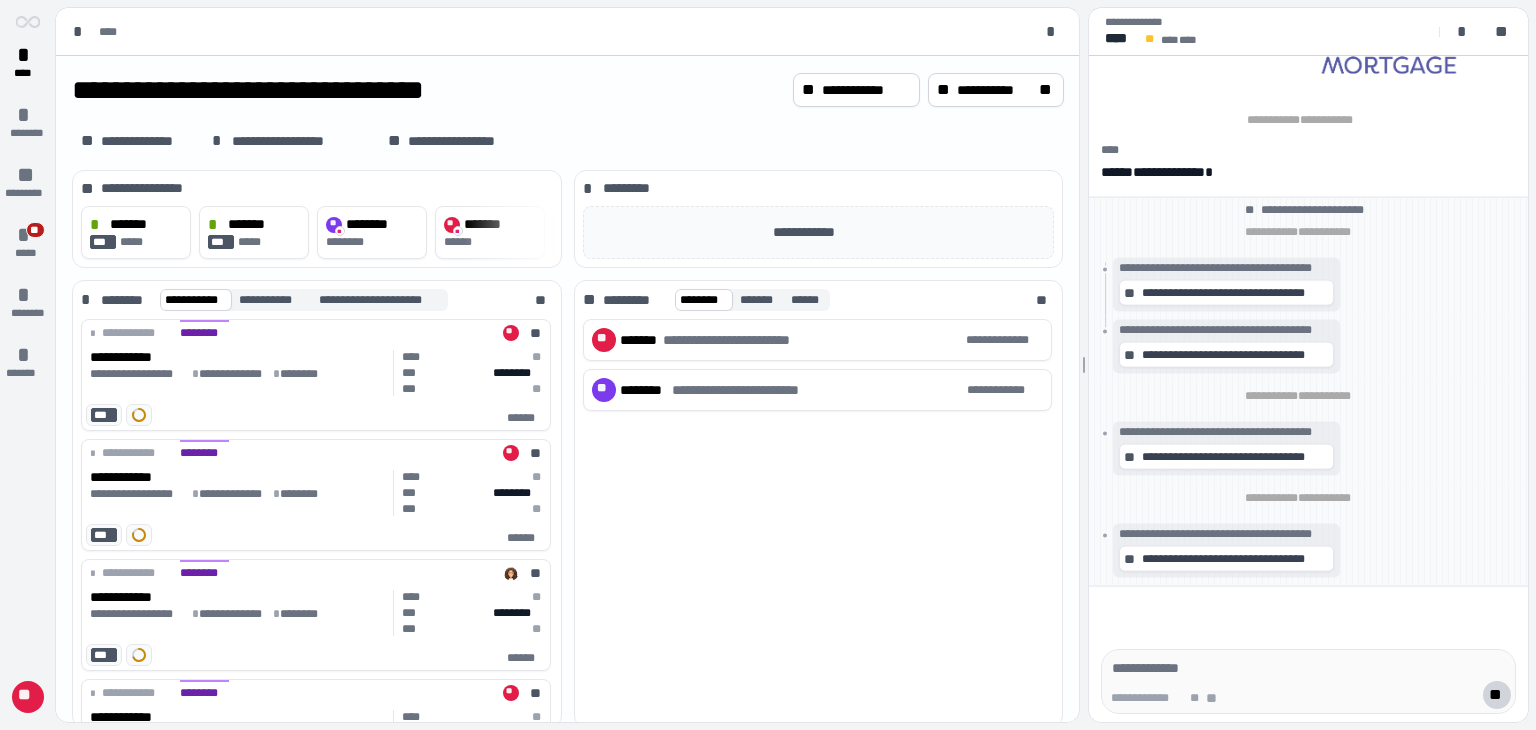 scroll, scrollTop: 0, scrollLeft: 0, axis: both 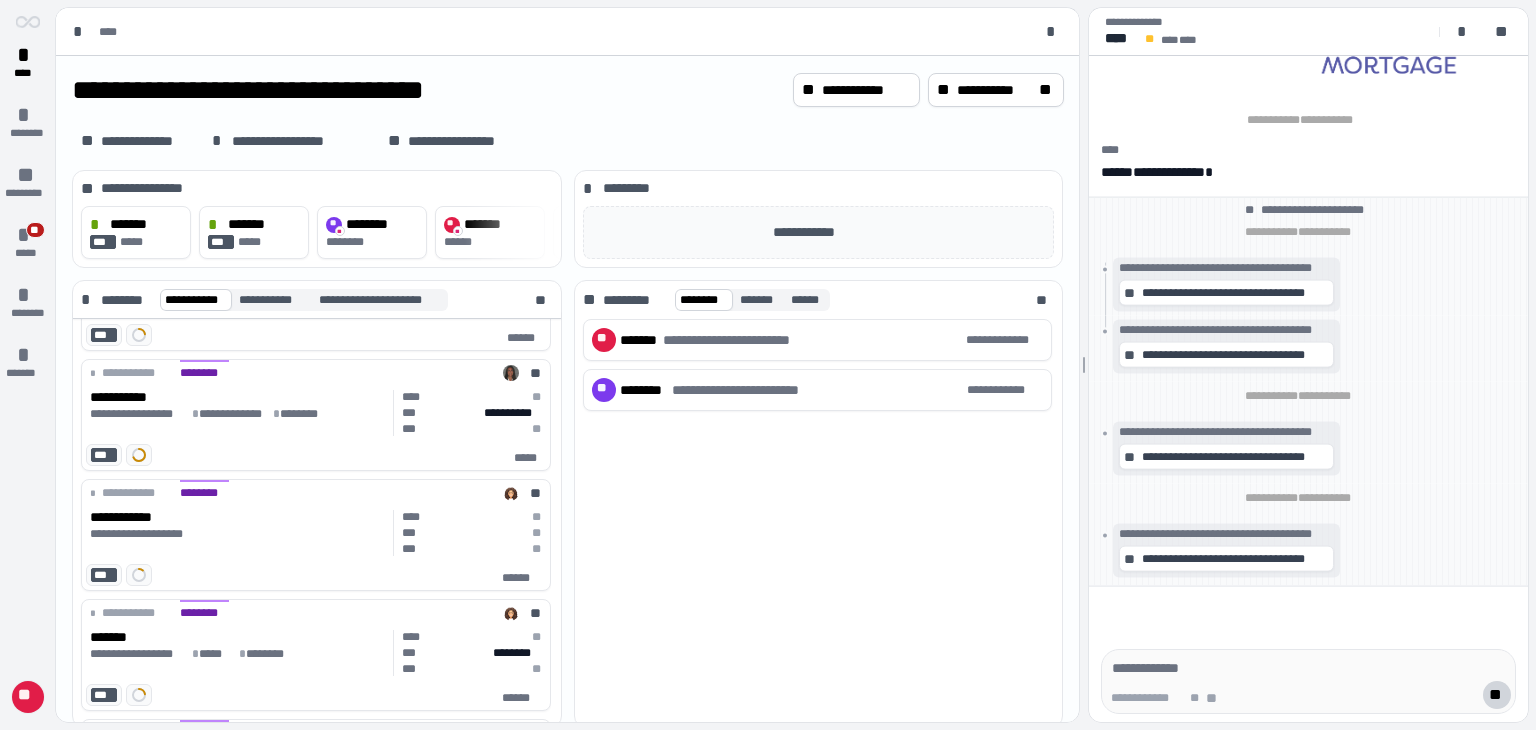 click on "**" at bounding box center [28, 697] 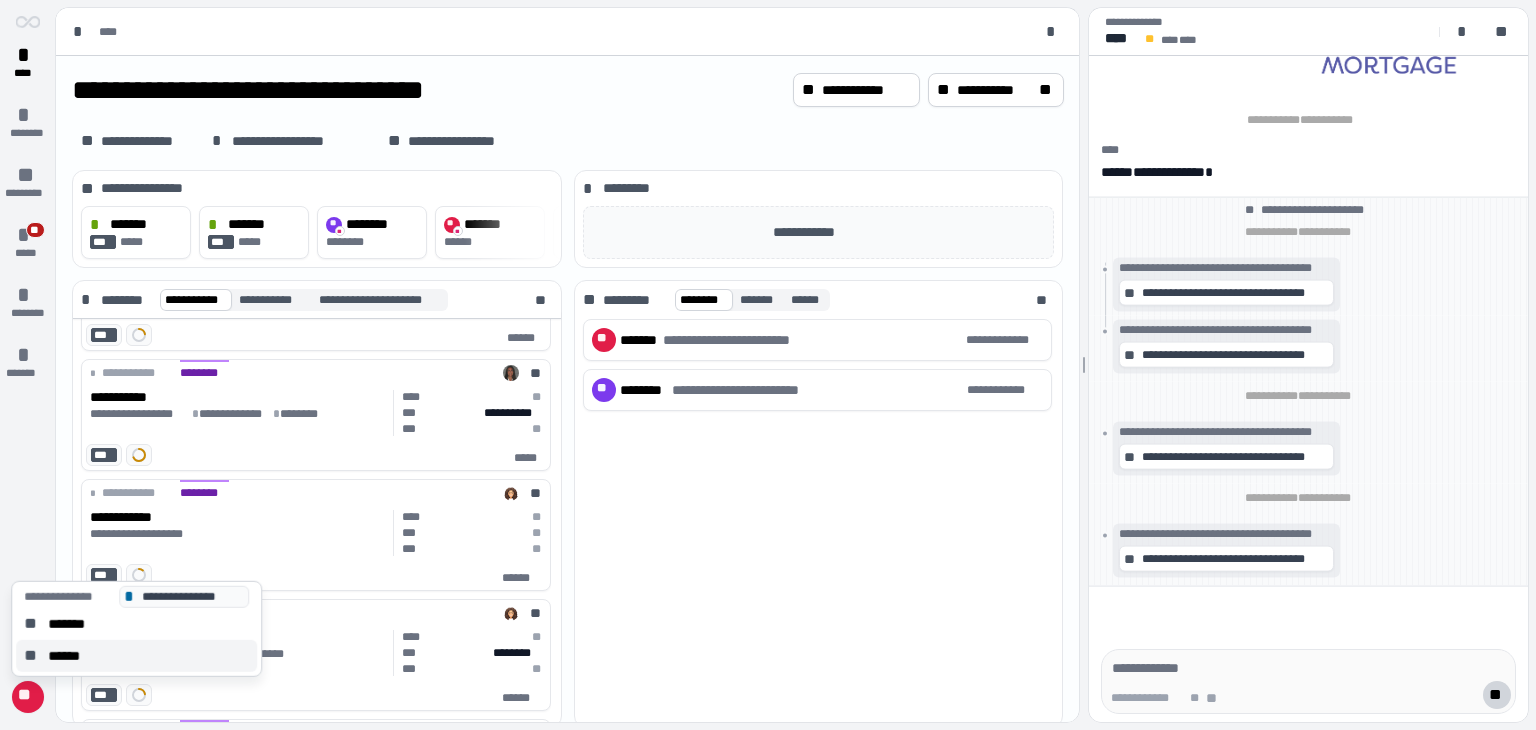 click on "******" at bounding box center [70, 656] 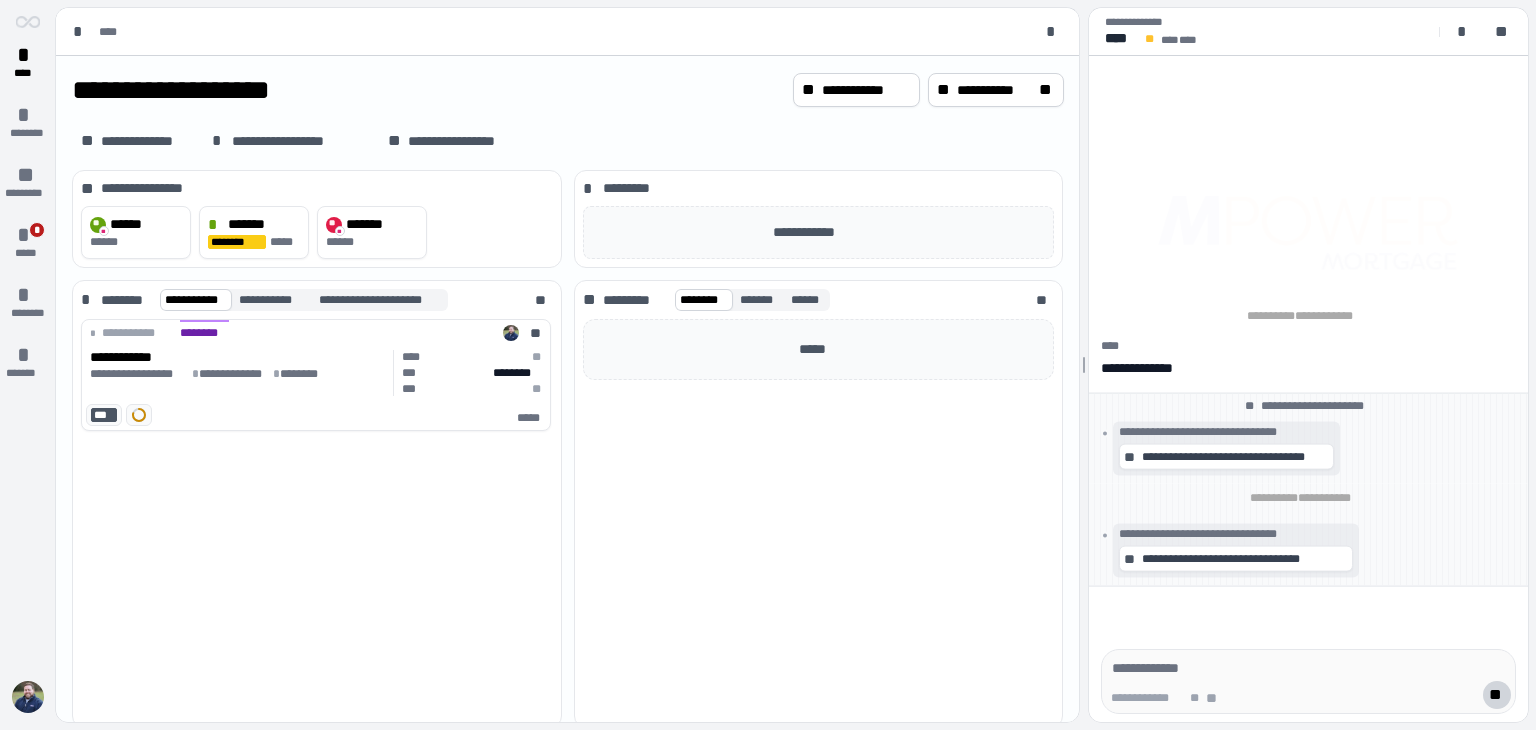 scroll, scrollTop: 0, scrollLeft: 0, axis: both 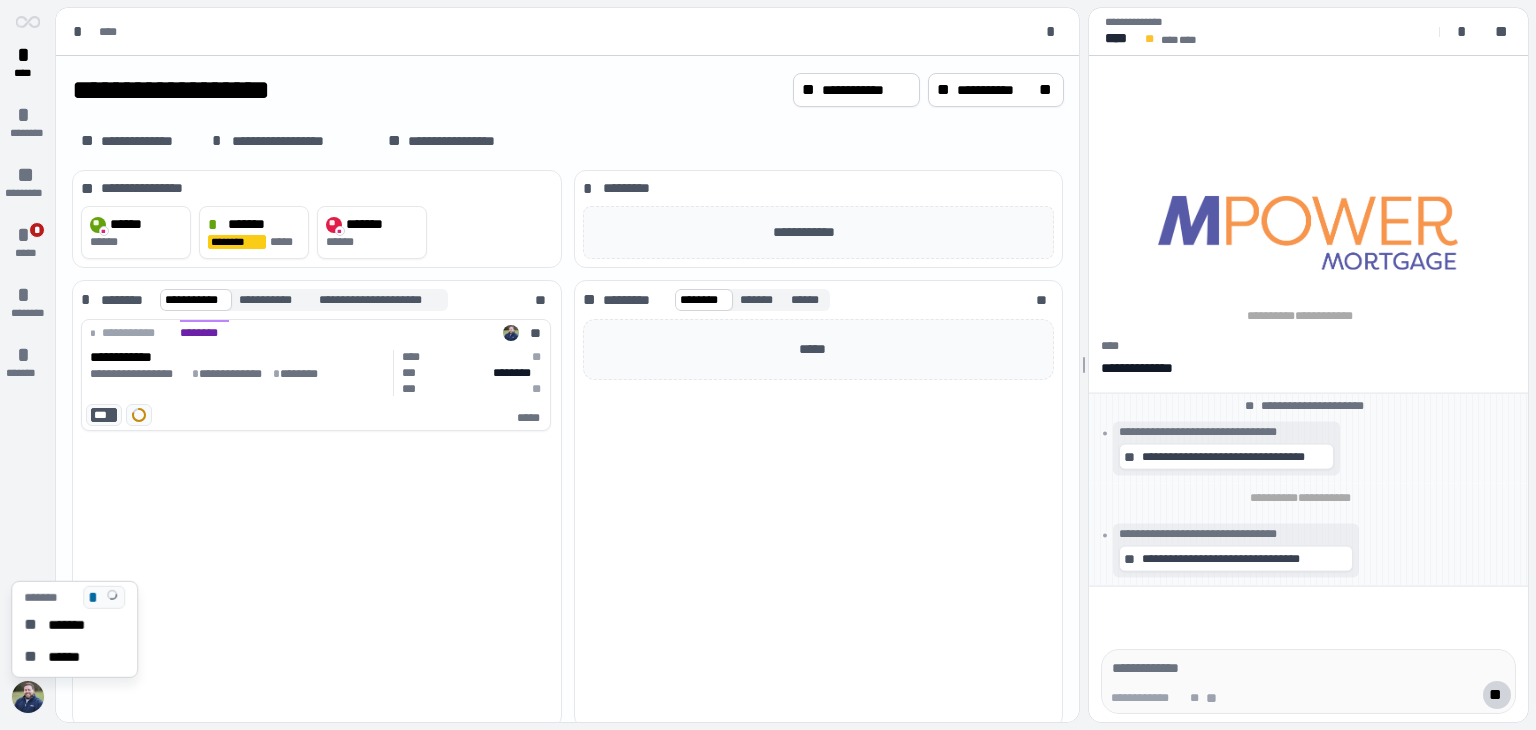 click at bounding box center (28, 697) 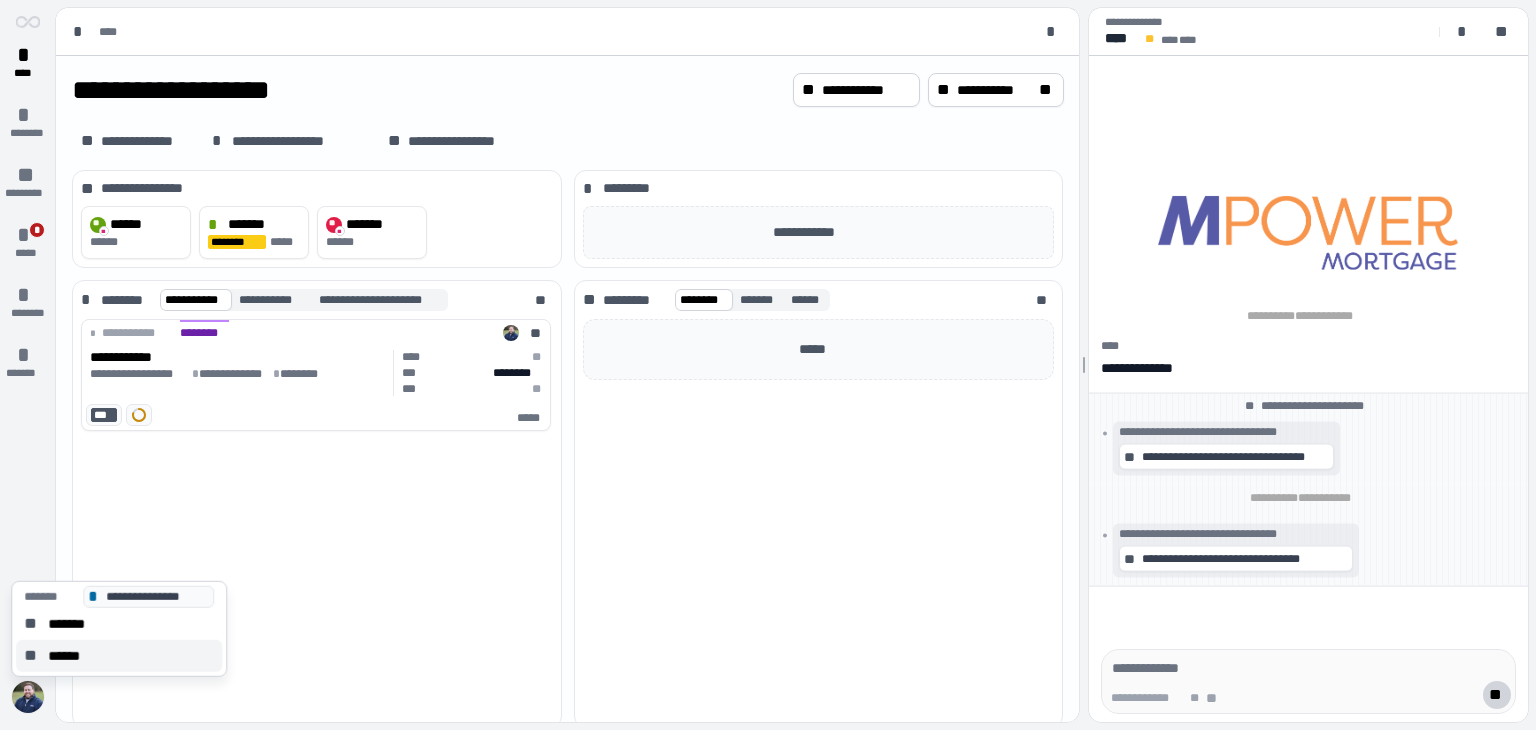 click on "******" at bounding box center (70, 656) 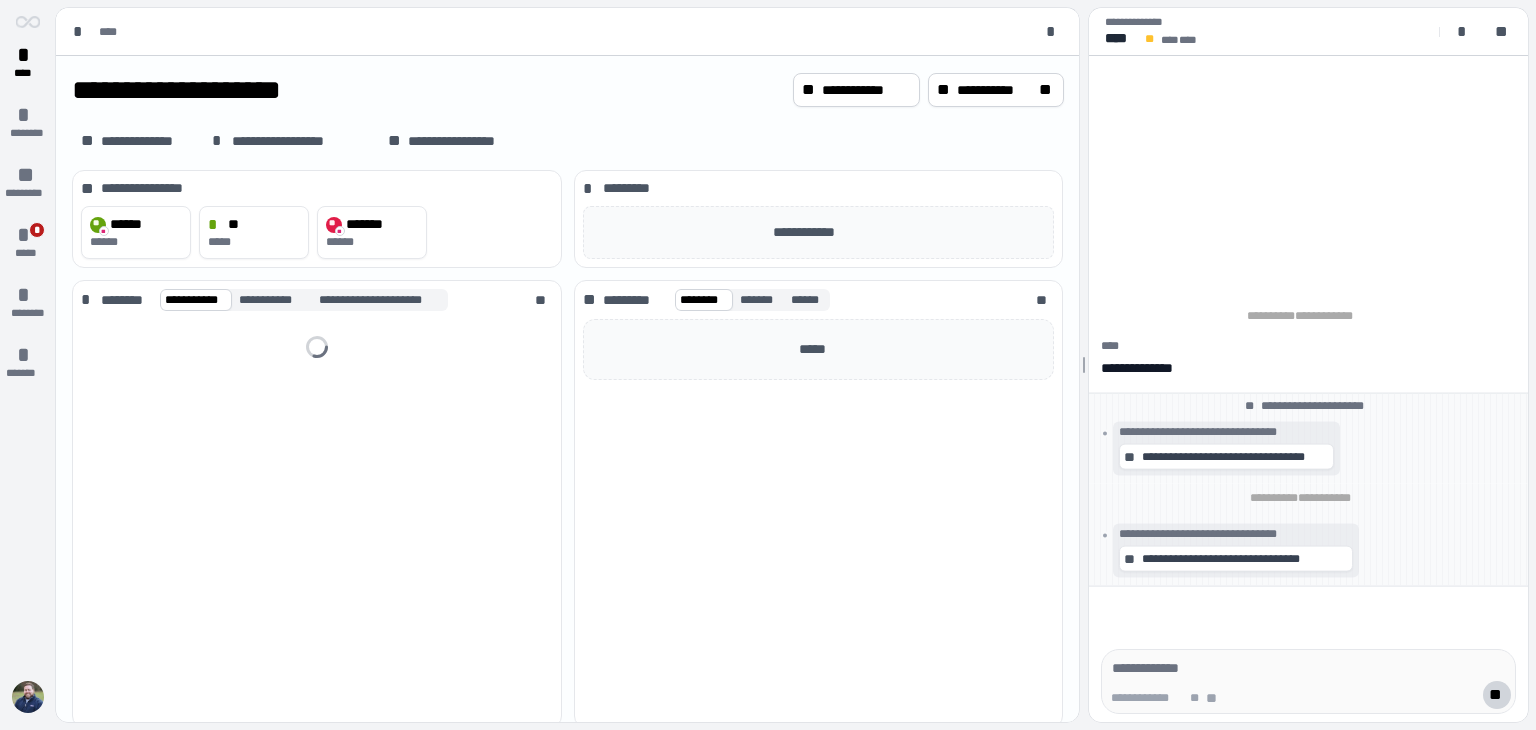 scroll, scrollTop: 0, scrollLeft: 0, axis: both 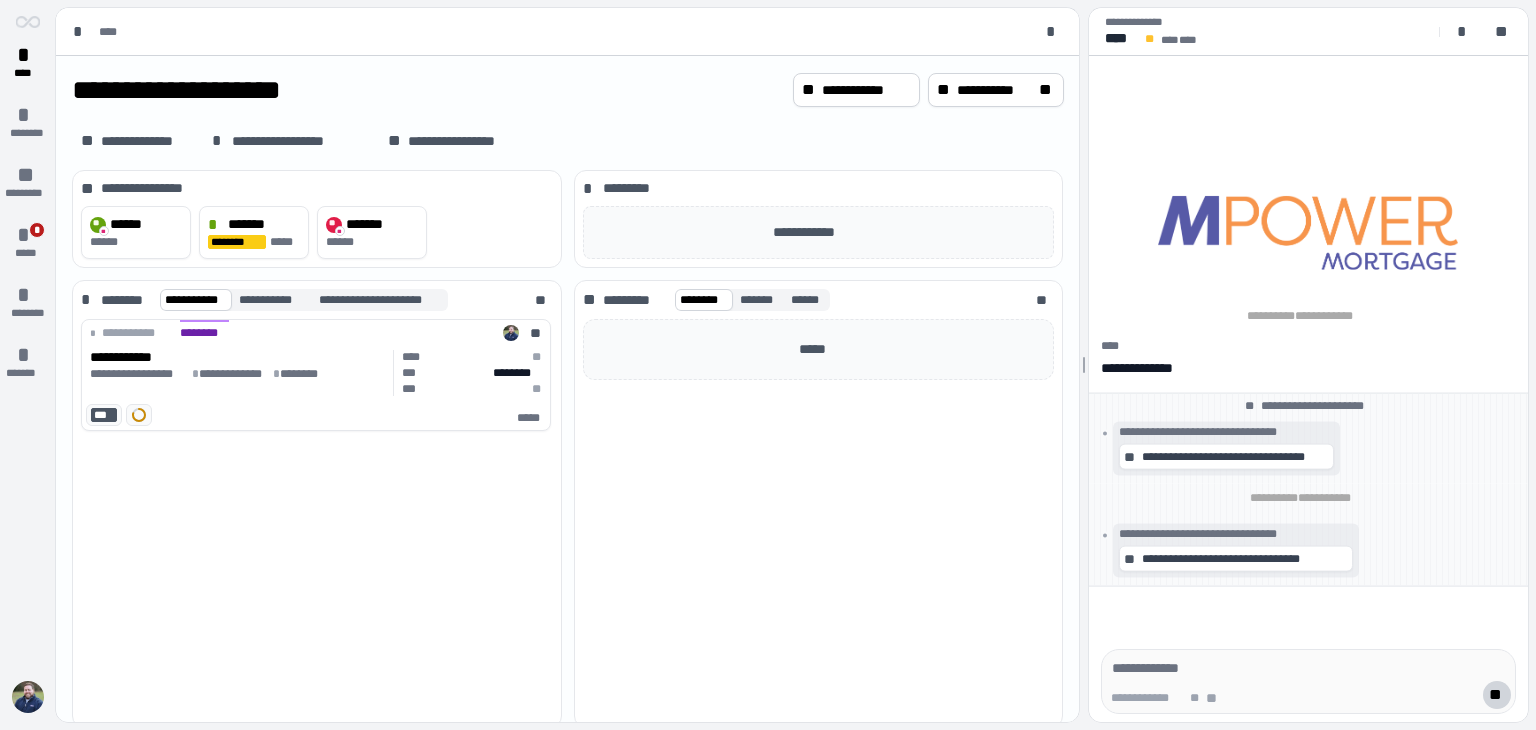 drag, startPoint x: 558, startPoint y: 97, endPoint x: 499, endPoint y: 82, distance: 60.876926 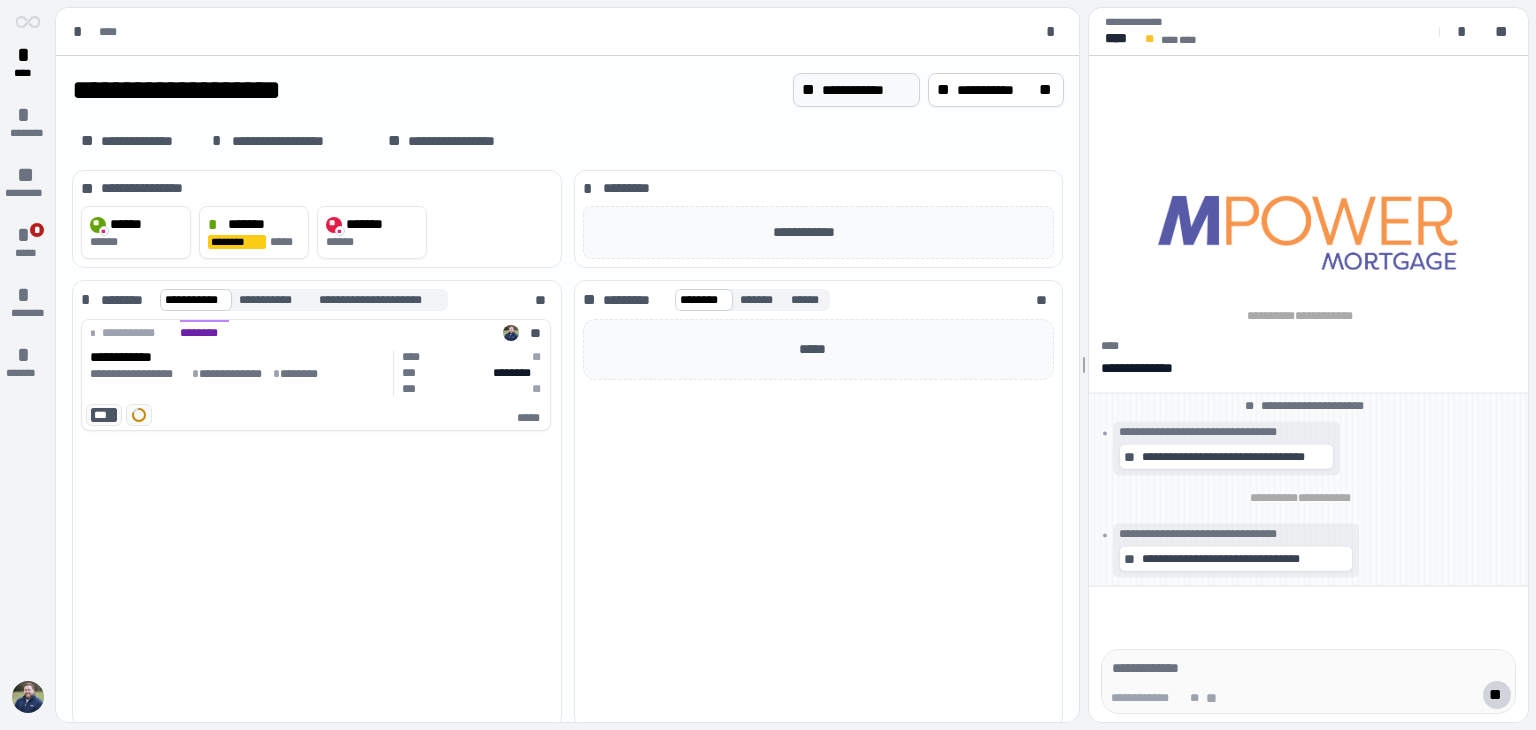 click on "**********" at bounding box center [866, 90] 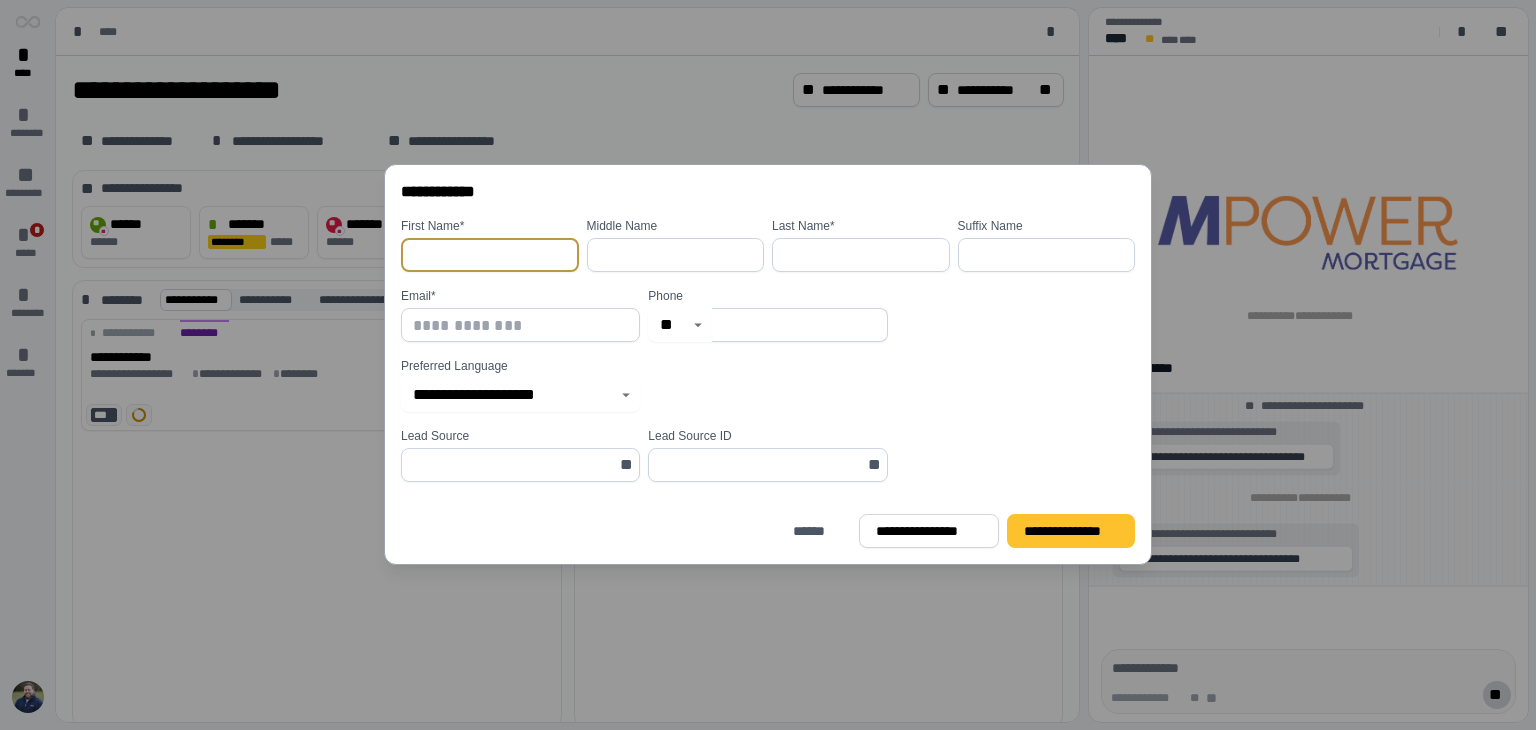 type on "*" 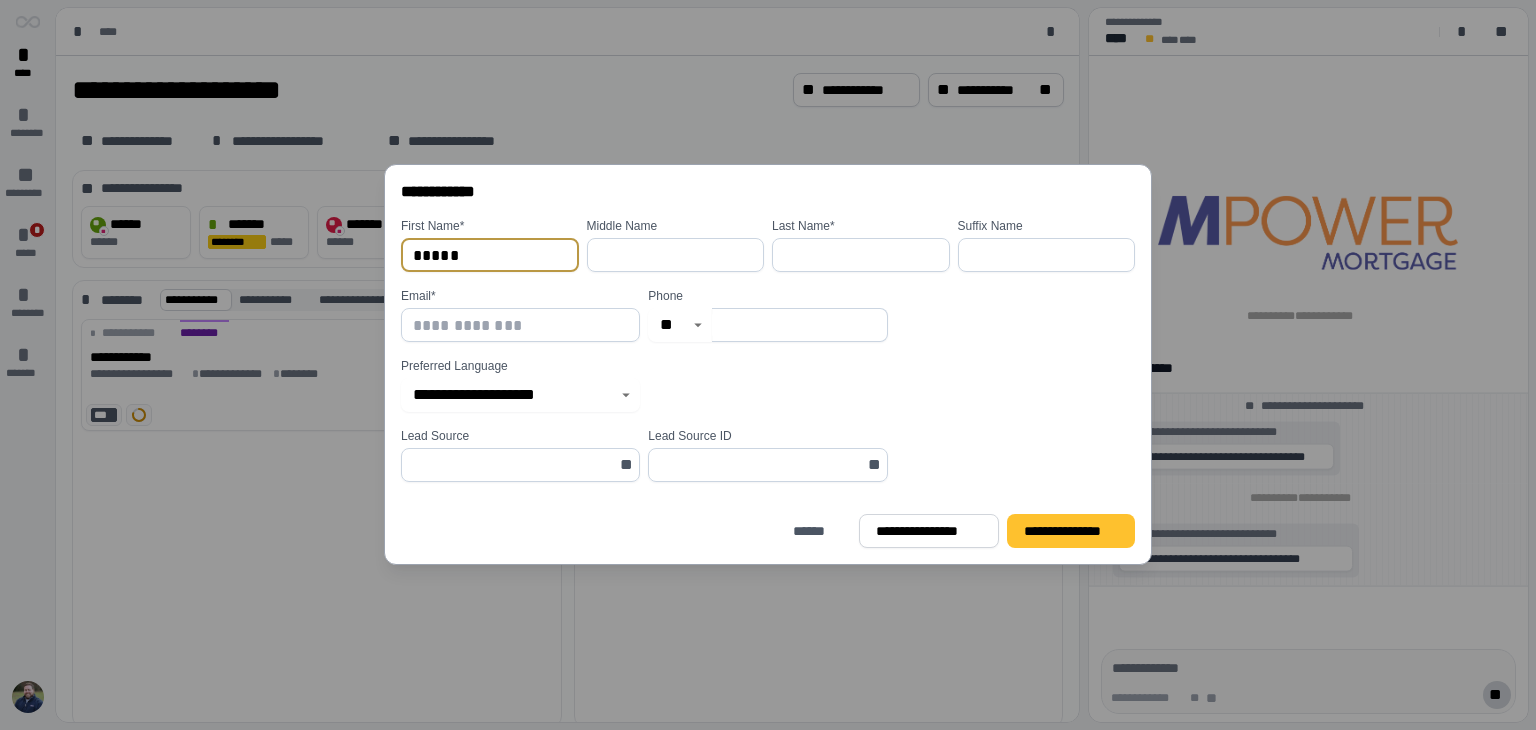 type on "*****" 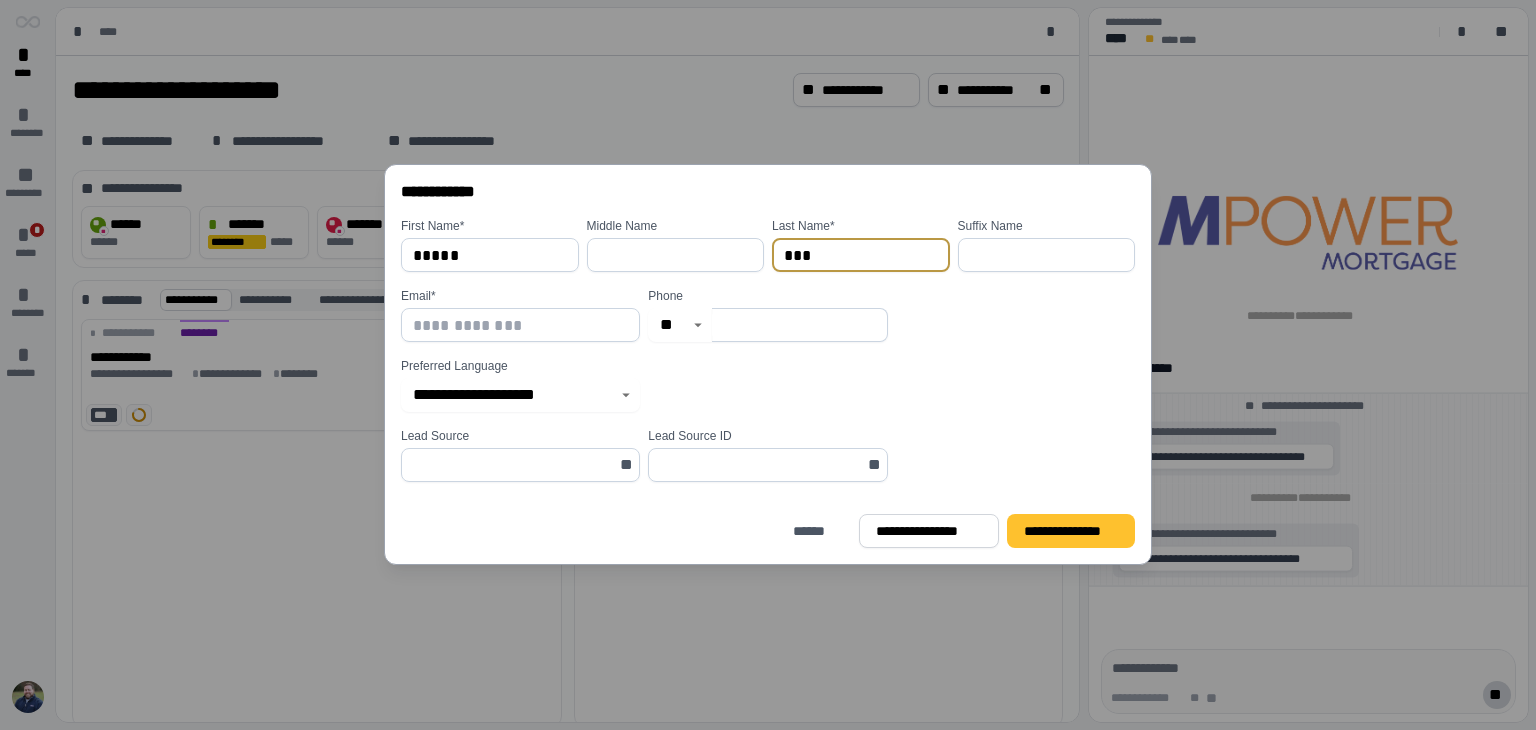 type on "*********" 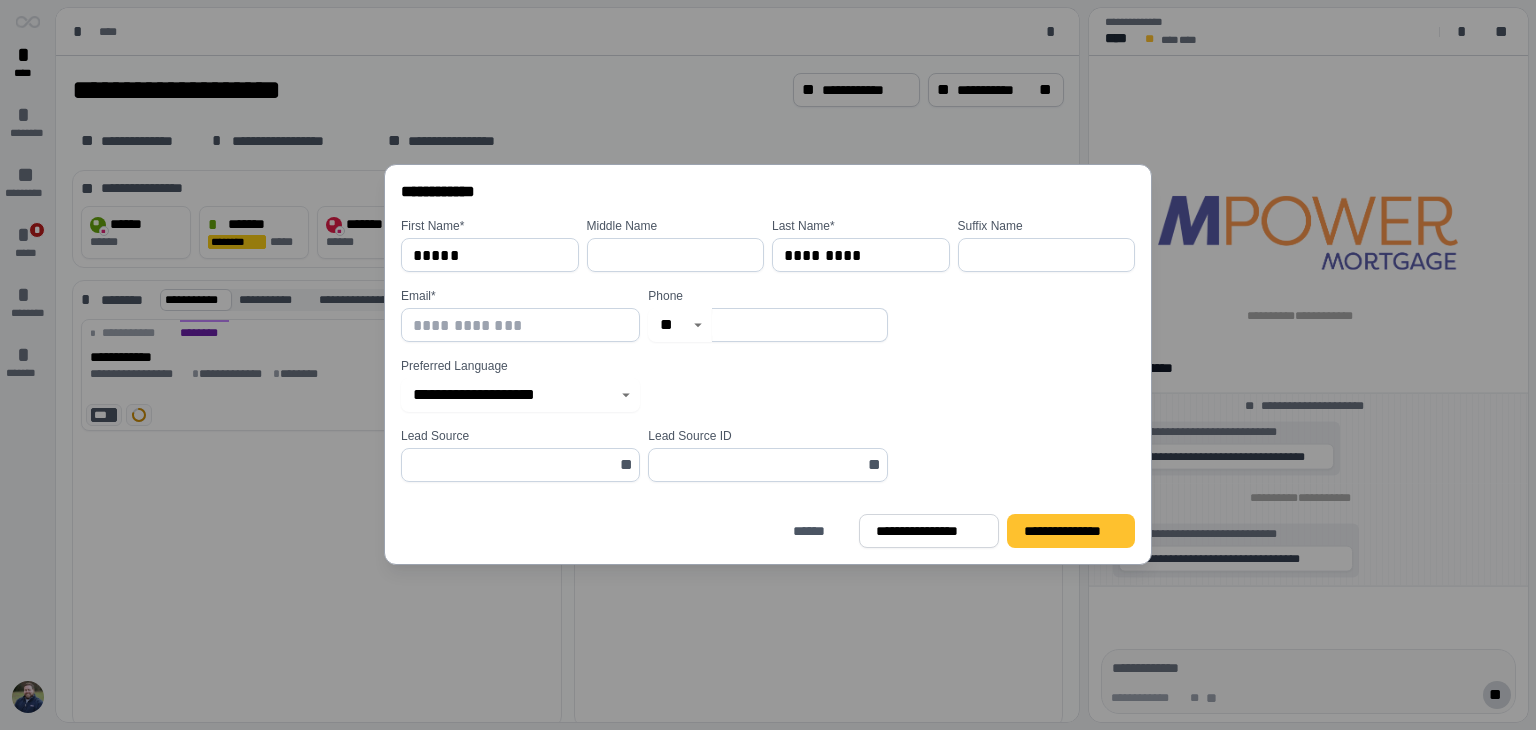 click at bounding box center (799, 325) 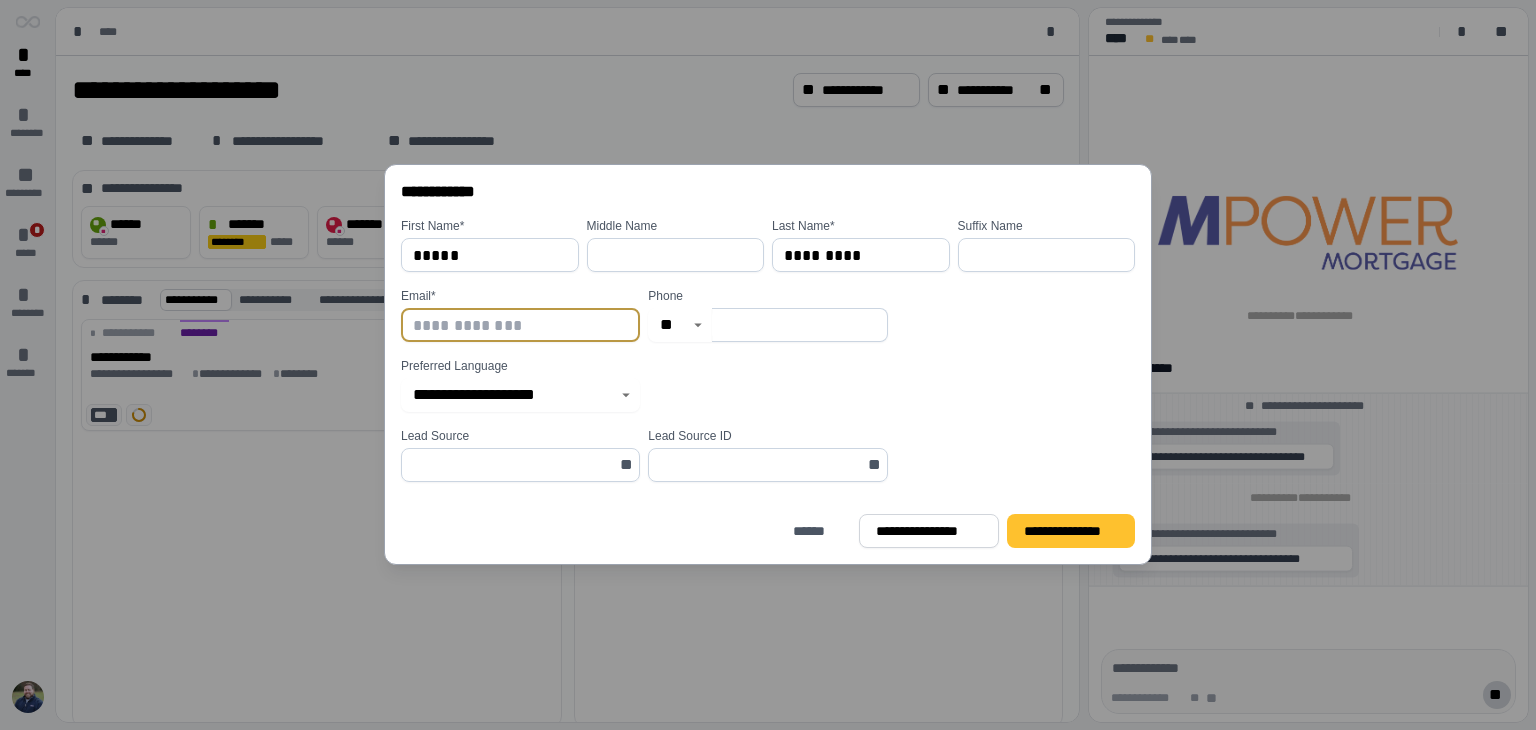click at bounding box center (520, 325) 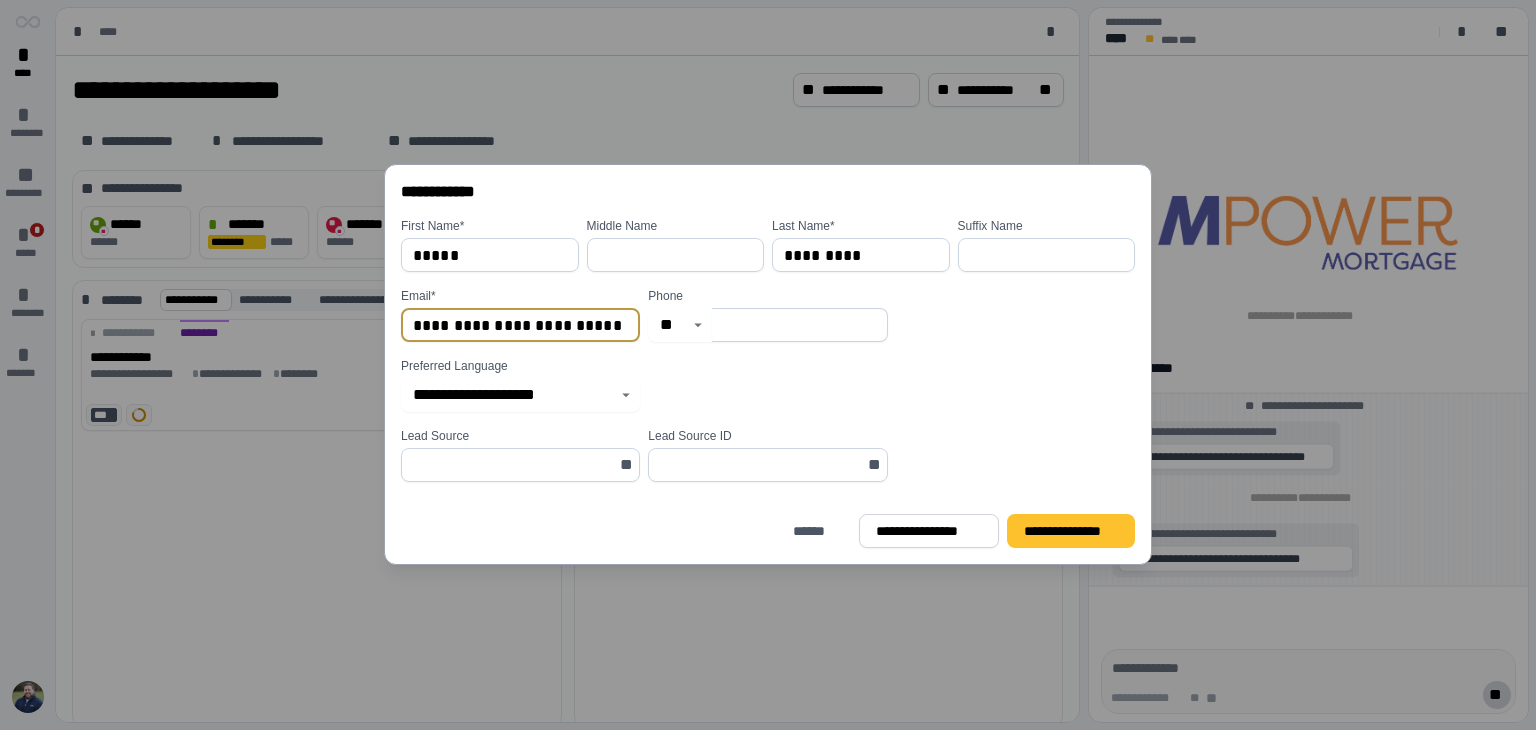 scroll, scrollTop: 0, scrollLeft: 15, axis: horizontal 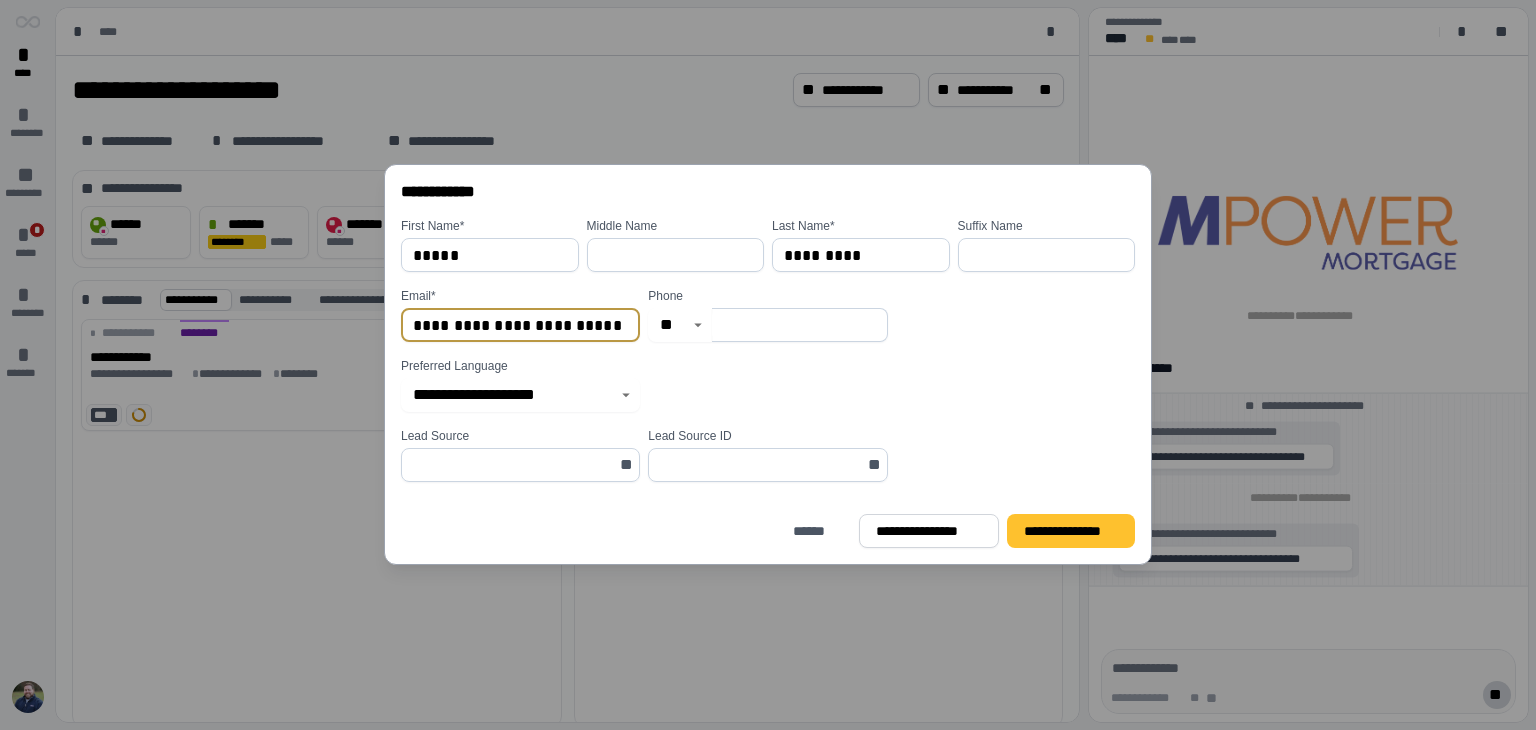 drag, startPoint x: 529, startPoint y: 320, endPoint x: 308, endPoint y: 325, distance: 221.05655 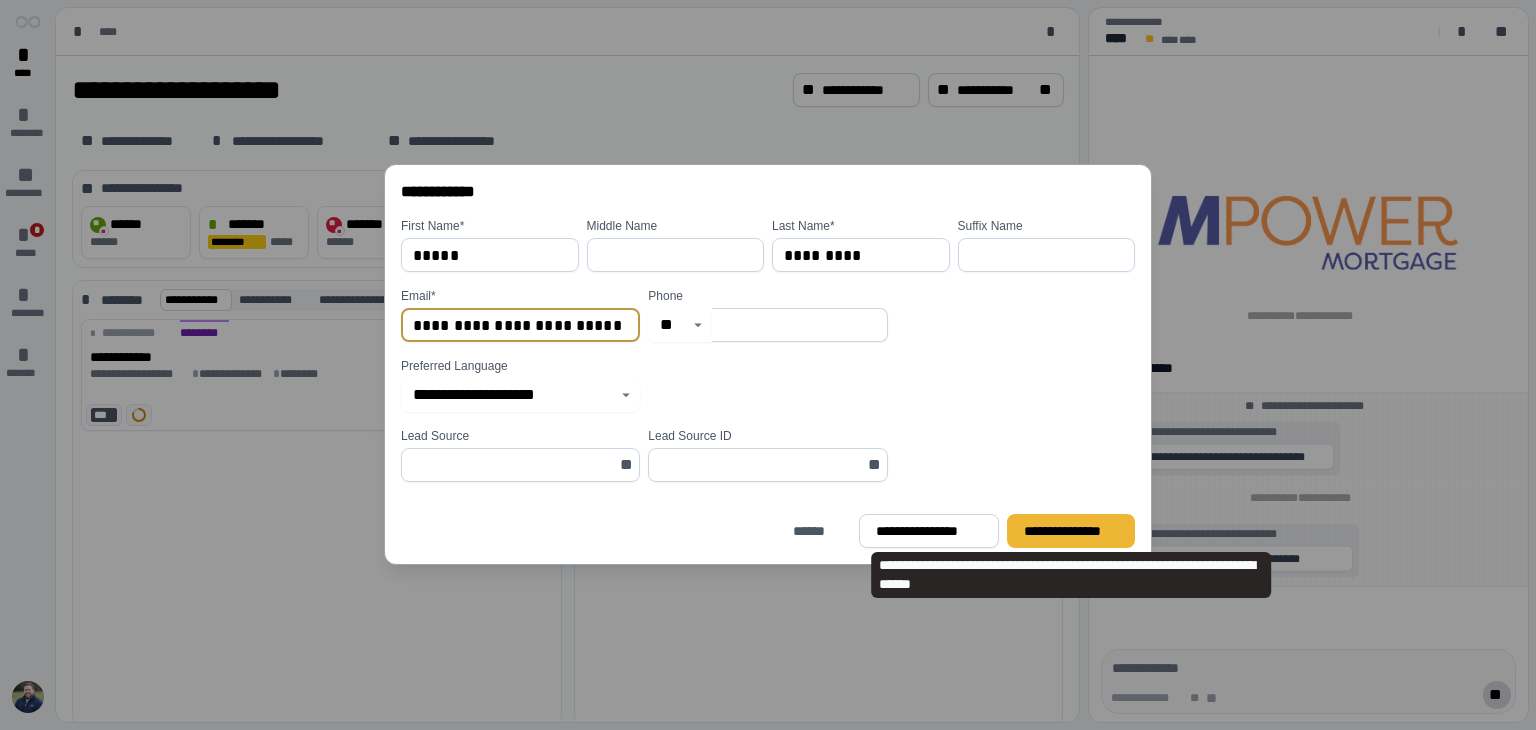 type on "**********" 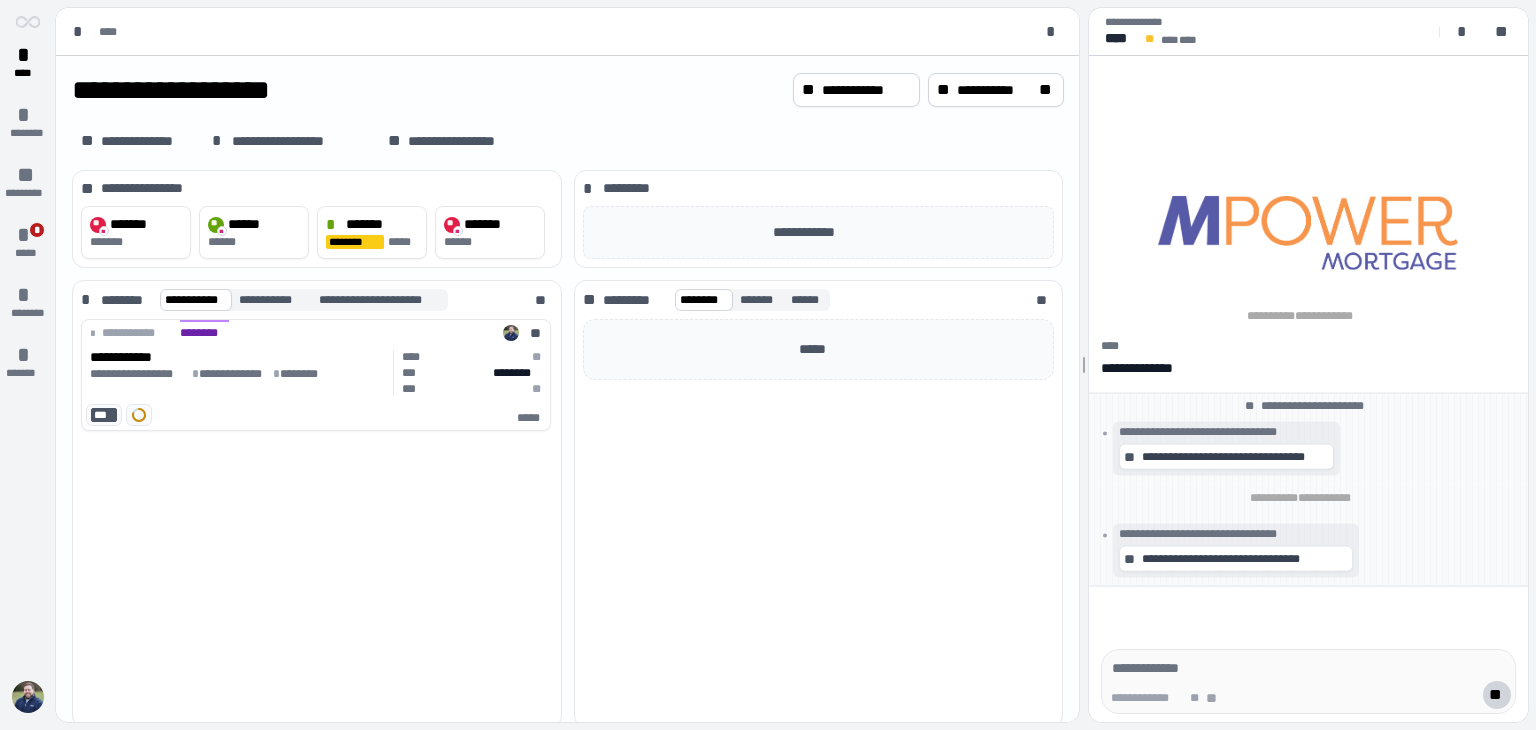 scroll, scrollTop: 0, scrollLeft: 0, axis: both 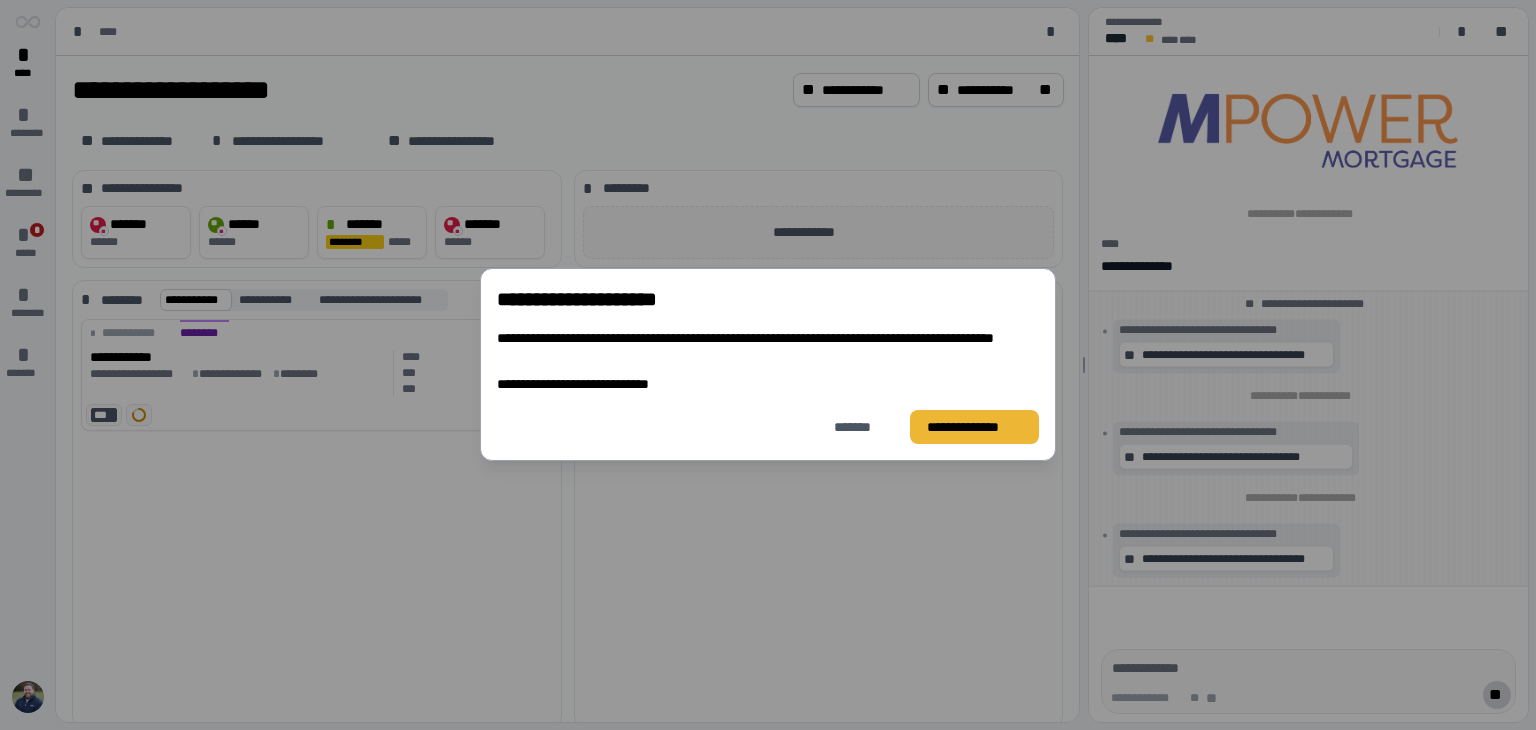 click on "**********" at bounding box center [974, 427] 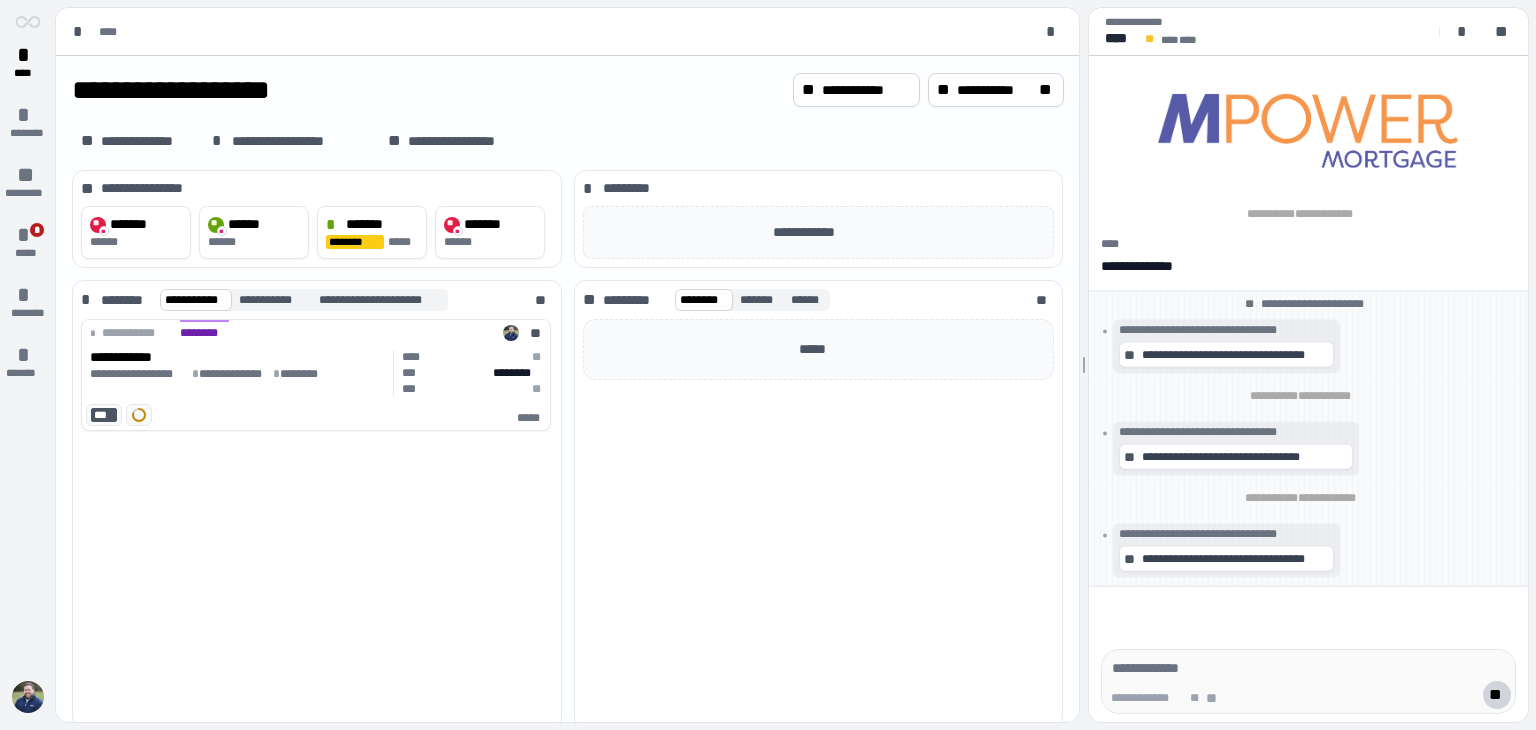 click on "*****" at bounding box center (819, 519) 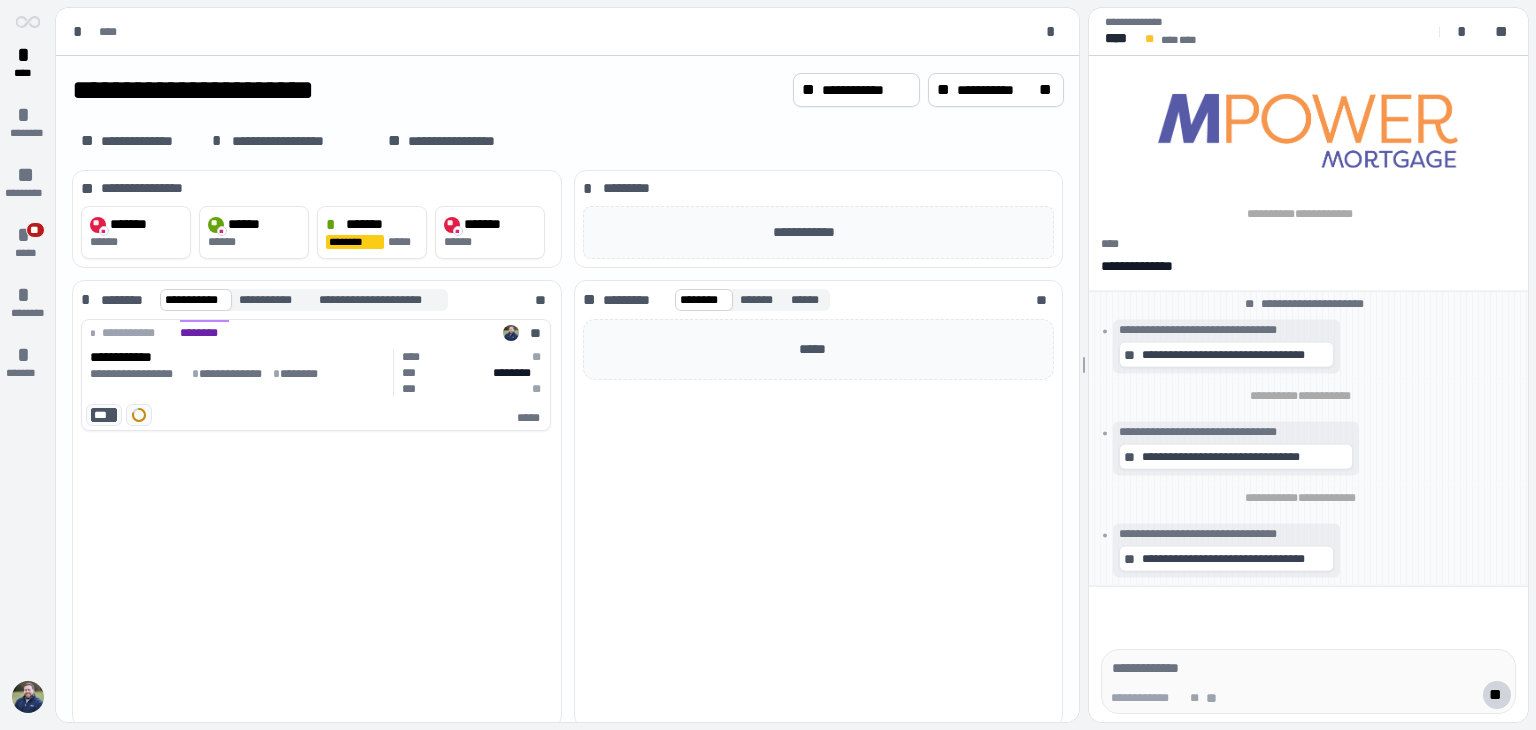 scroll, scrollTop: 0, scrollLeft: 0, axis: both 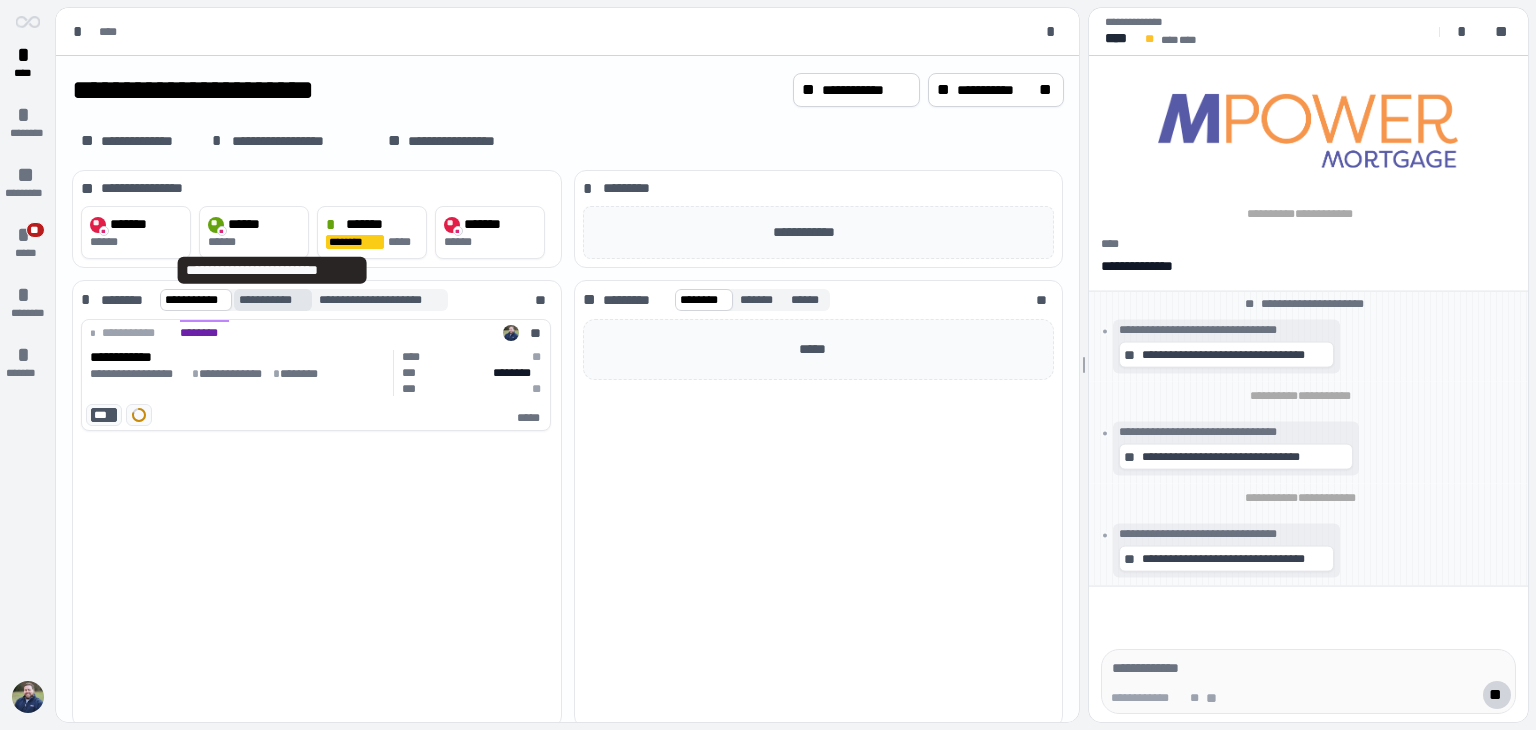 click on "**********" at bounding box center [273, 300] 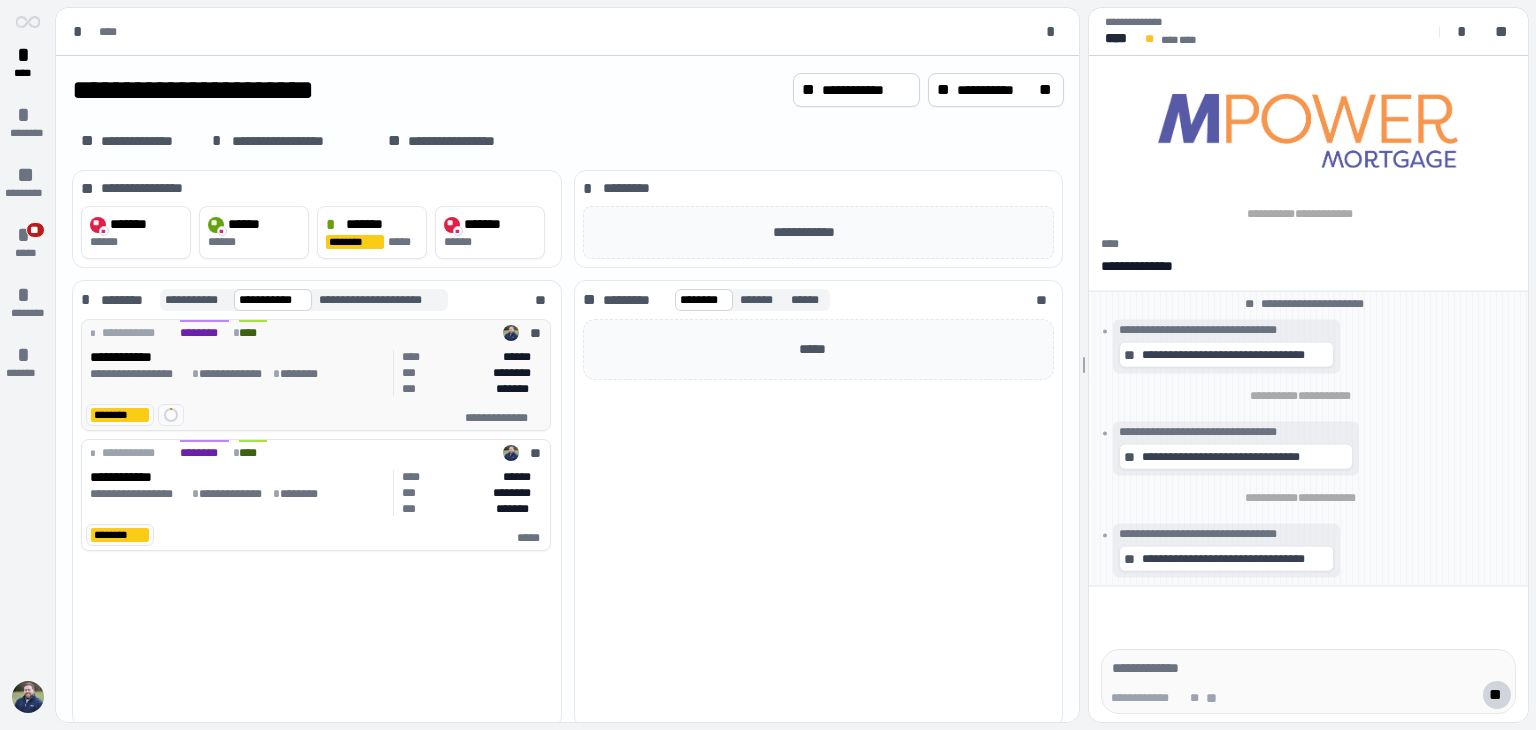click on "**********" at bounding box center (238, 373) 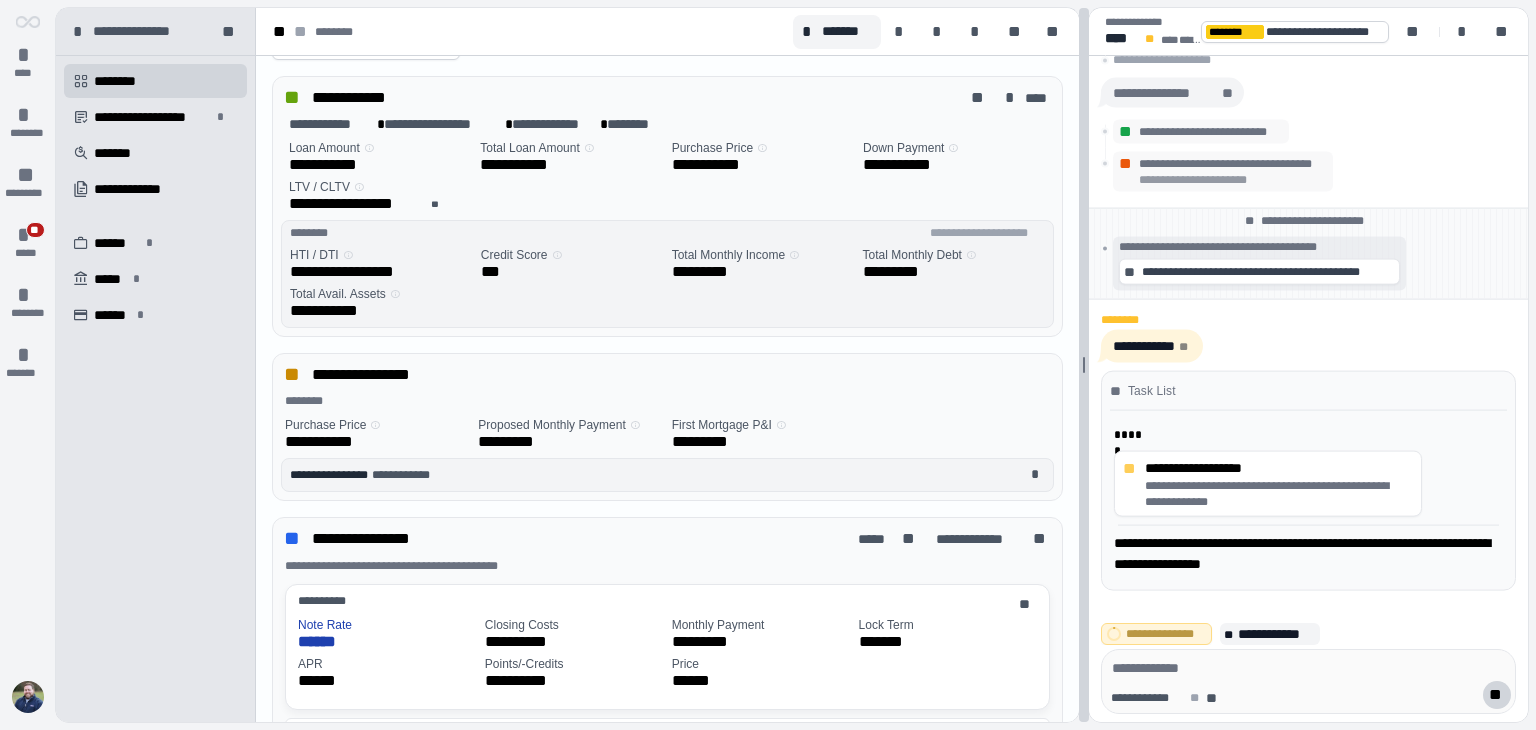 scroll, scrollTop: 0, scrollLeft: 0, axis: both 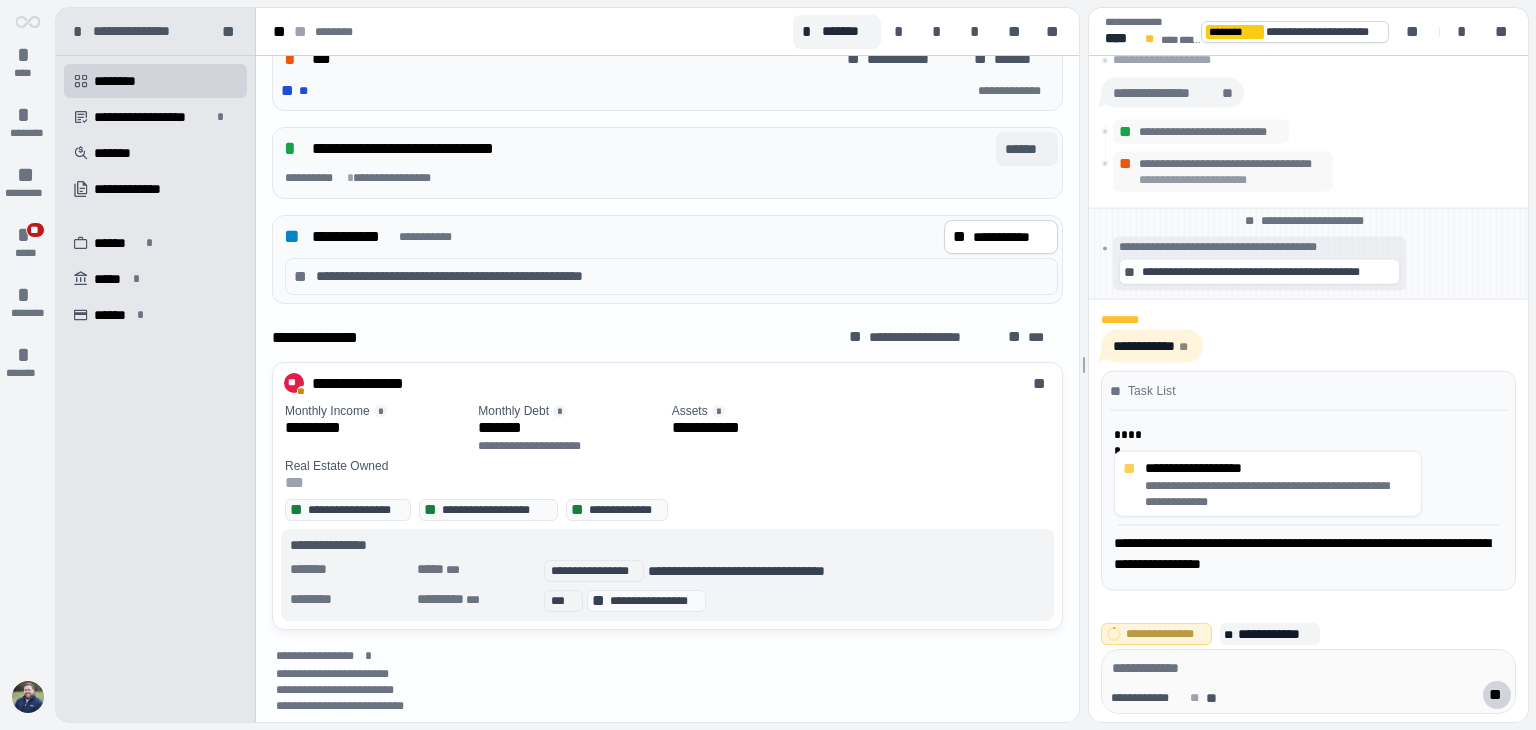 click on "******" at bounding box center [1027, 149] 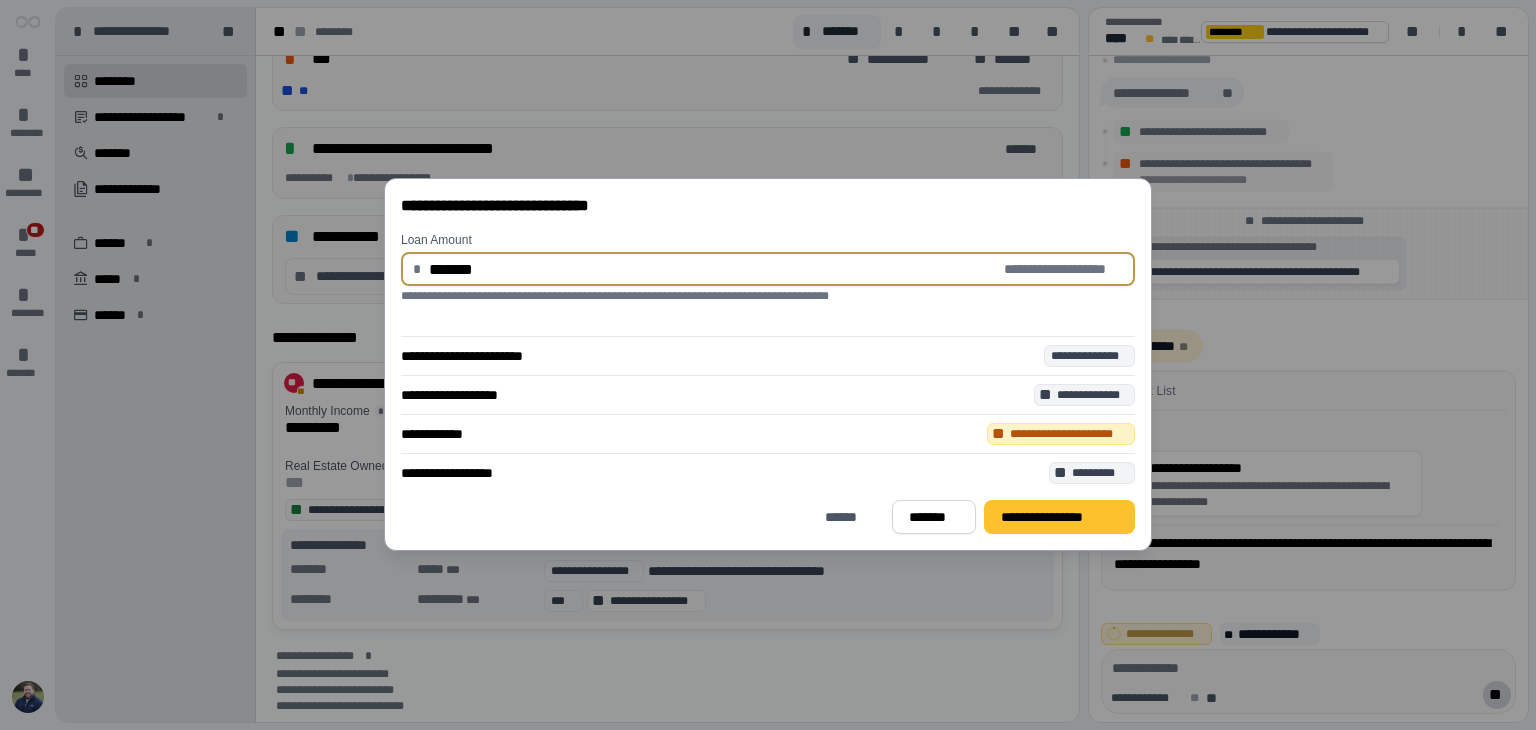 type on "**********" 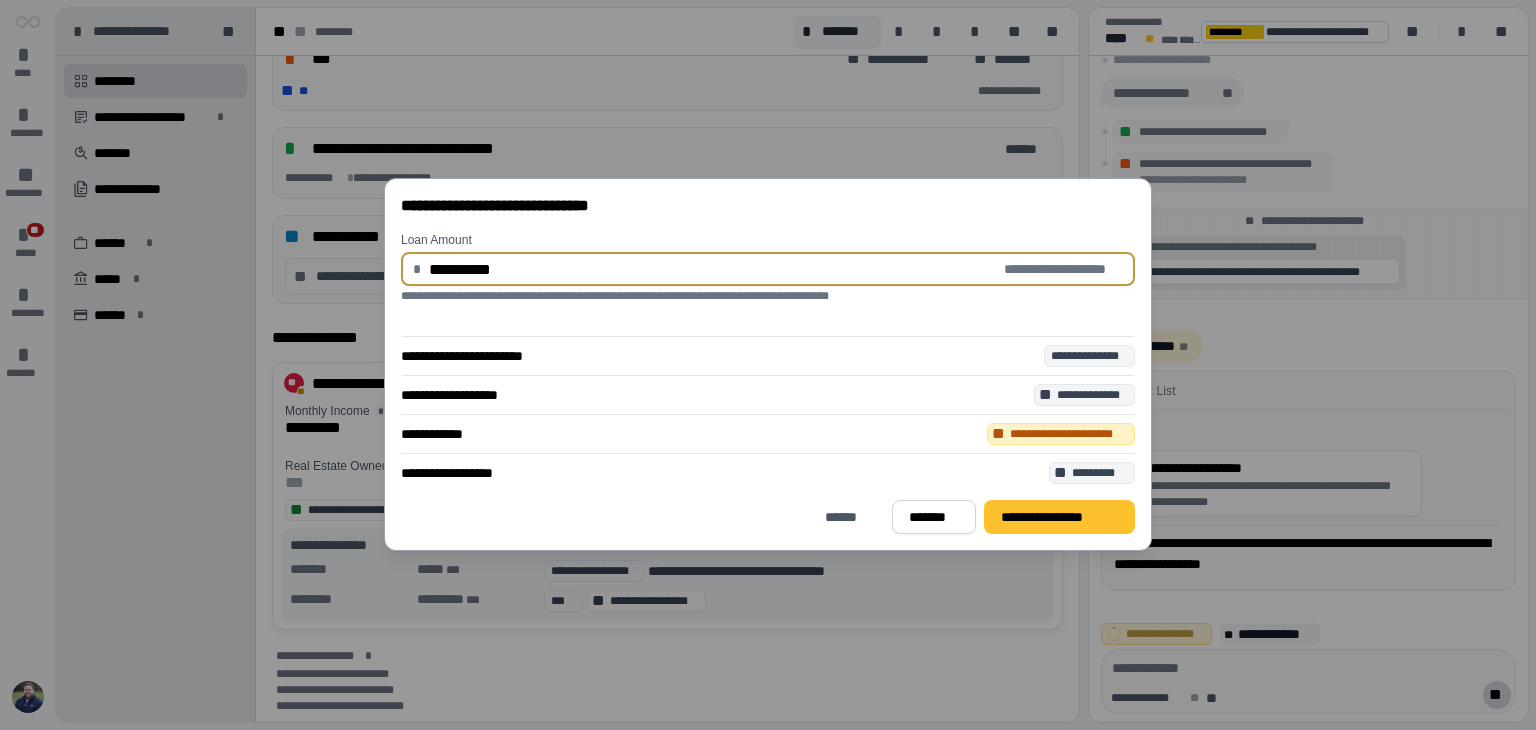 click on "**********" at bounding box center [1069, 434] 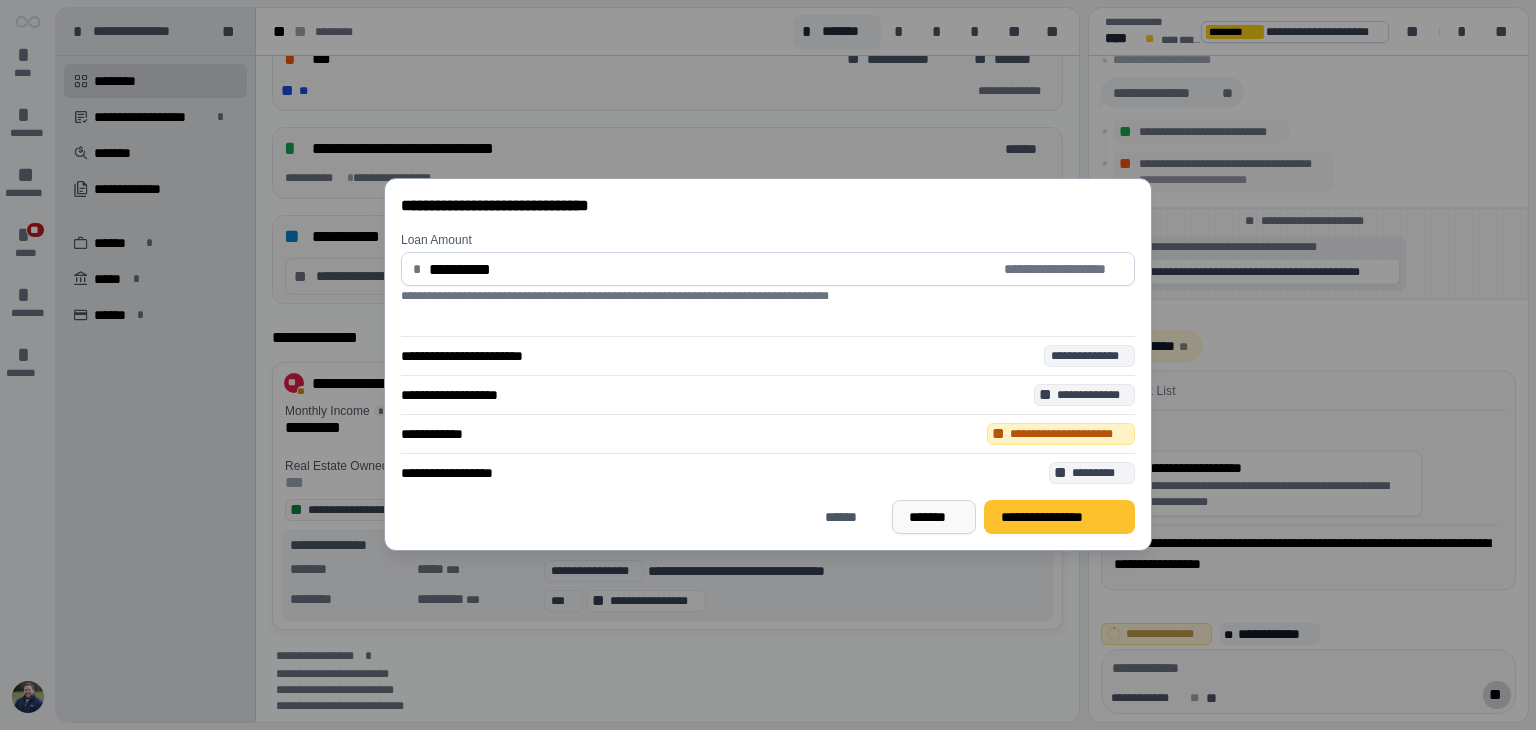 click on "*******" at bounding box center [933, 517] 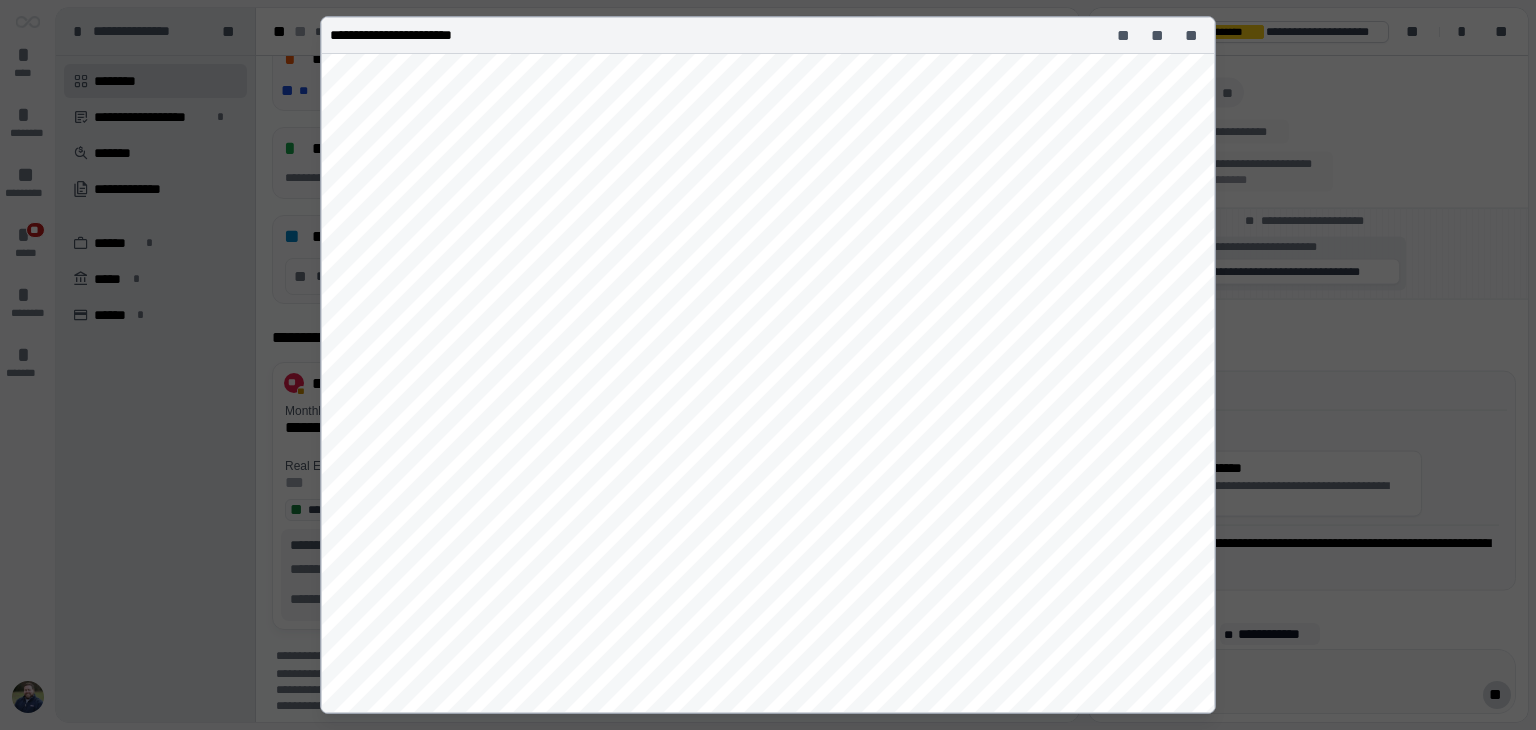 scroll, scrollTop: 0, scrollLeft: 0, axis: both 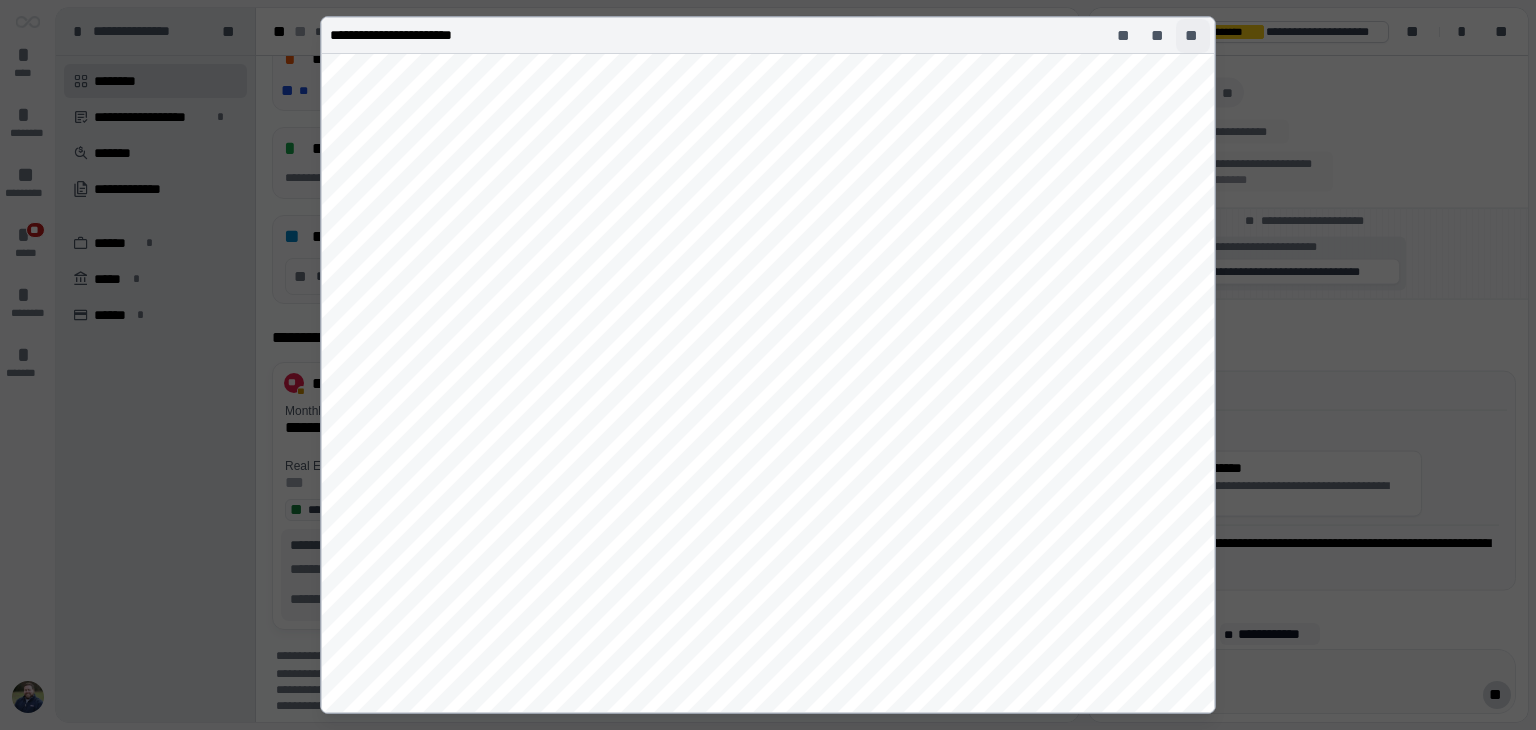 click on "**" at bounding box center (1193, 36) 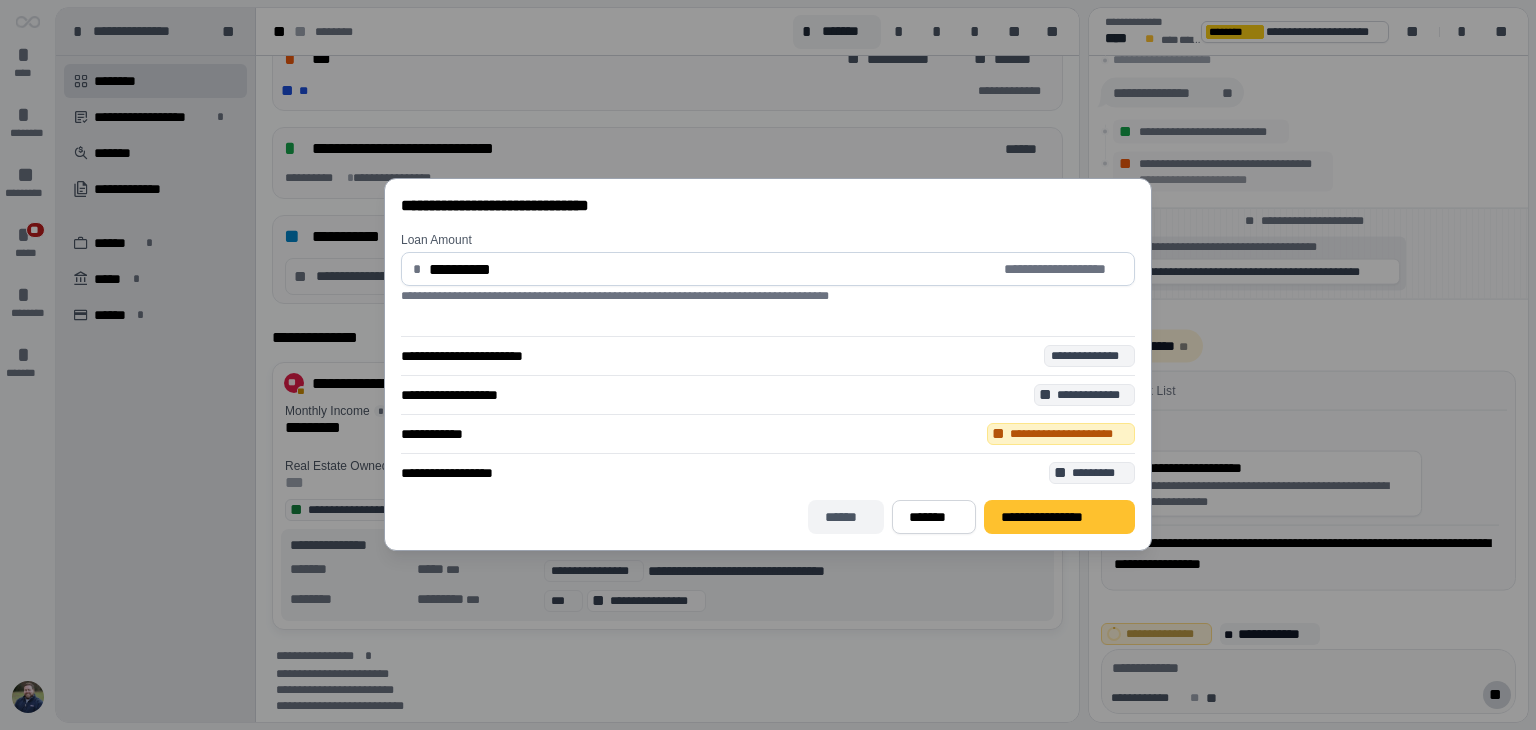 click on "******" at bounding box center (846, 517) 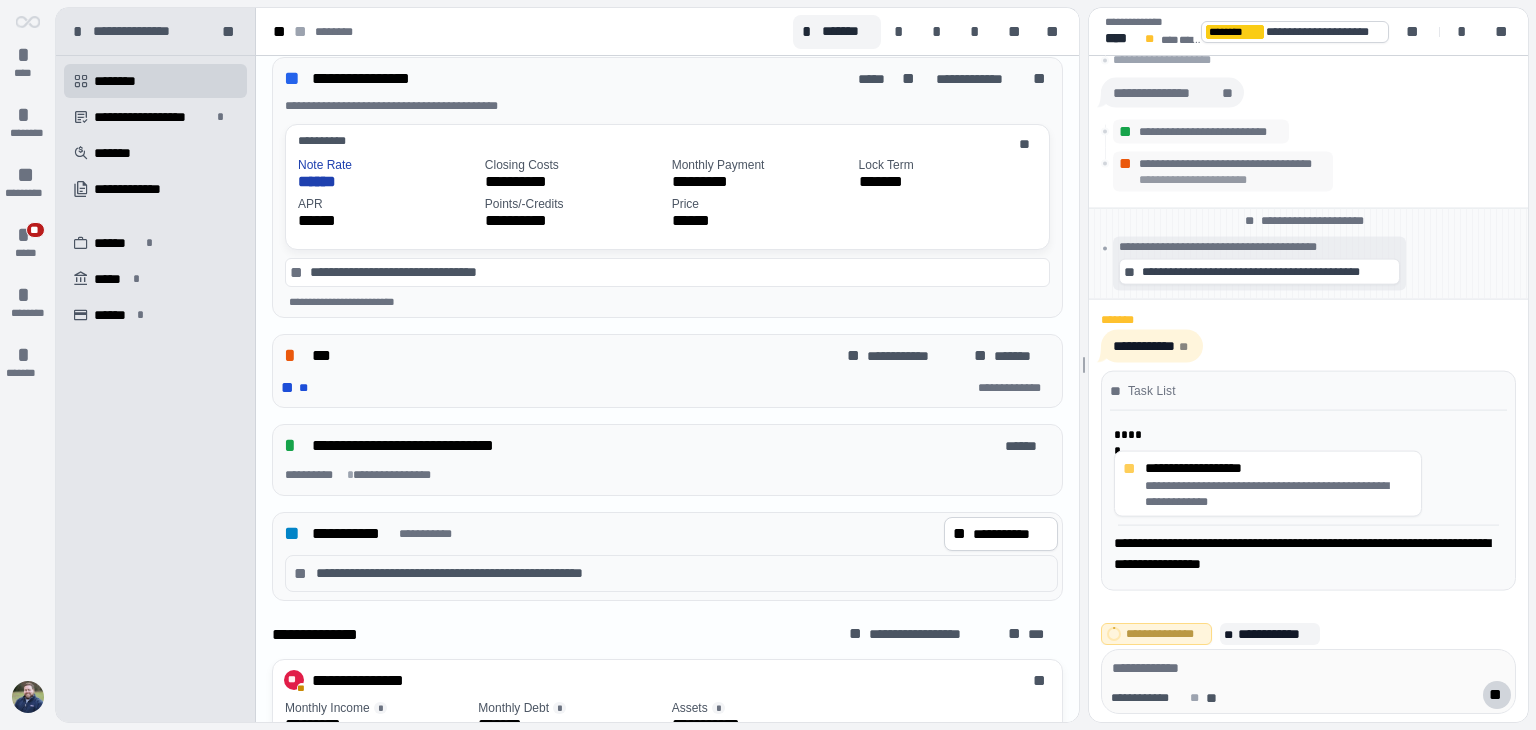 scroll, scrollTop: 553, scrollLeft: 0, axis: vertical 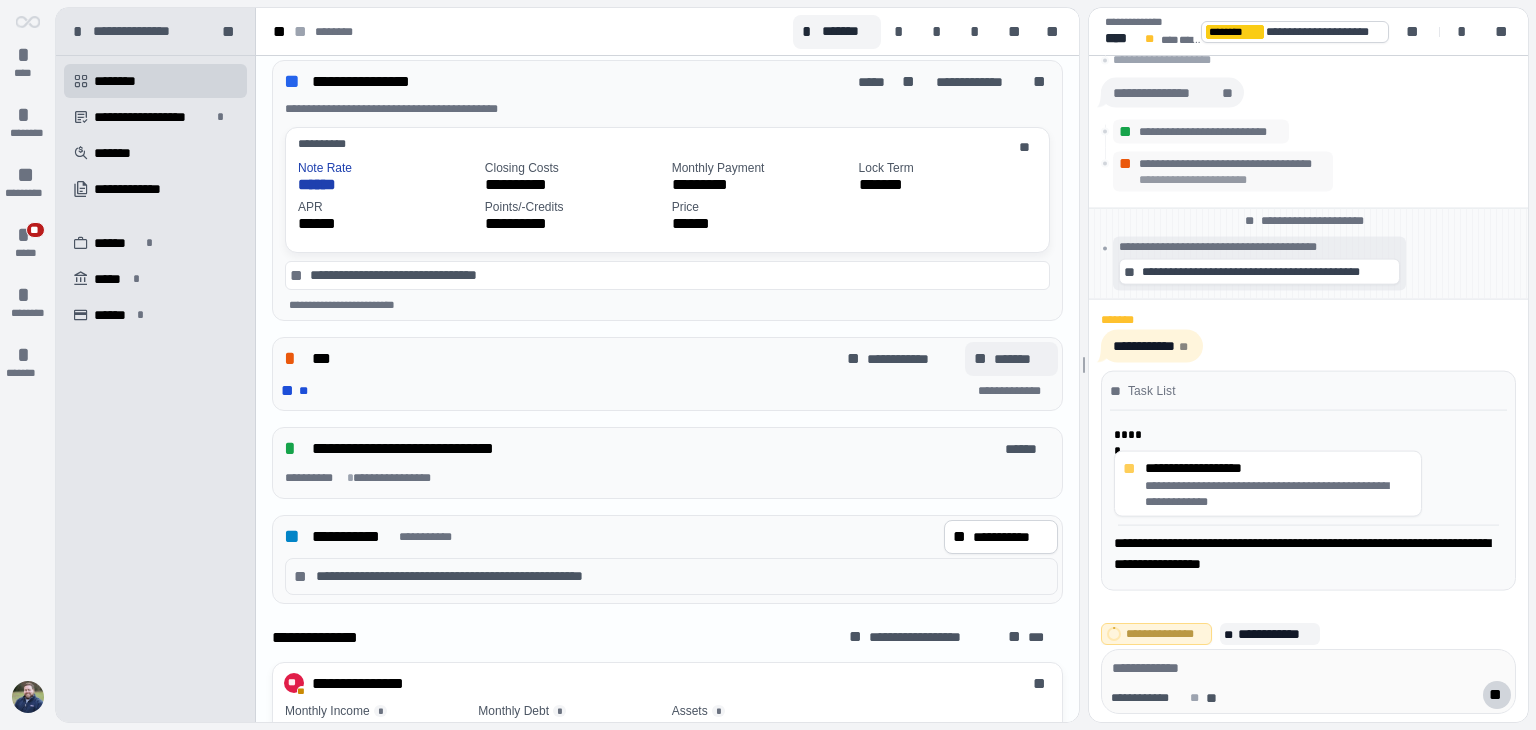 click on "*******" at bounding box center (1022, 359) 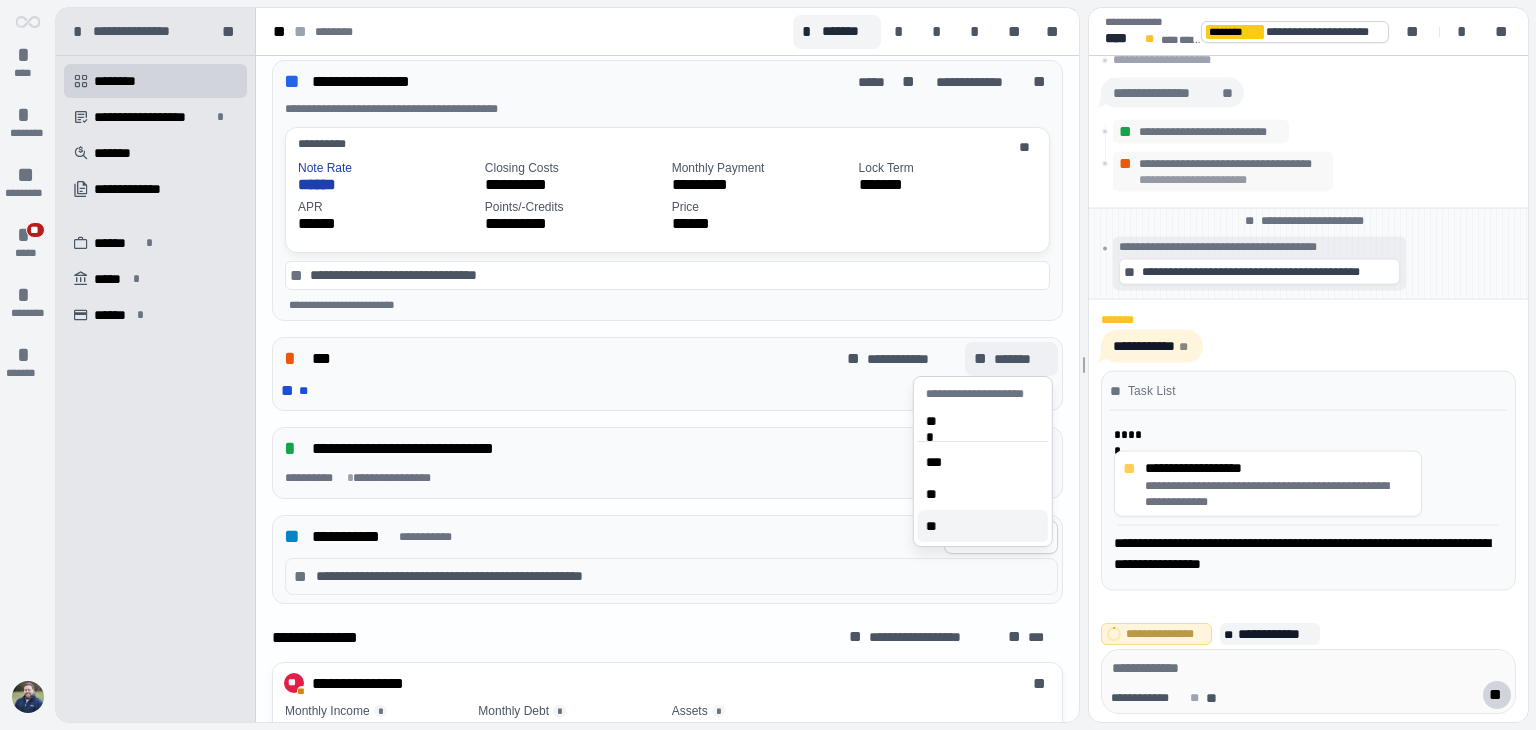 click on "**" at bounding box center (936, 526) 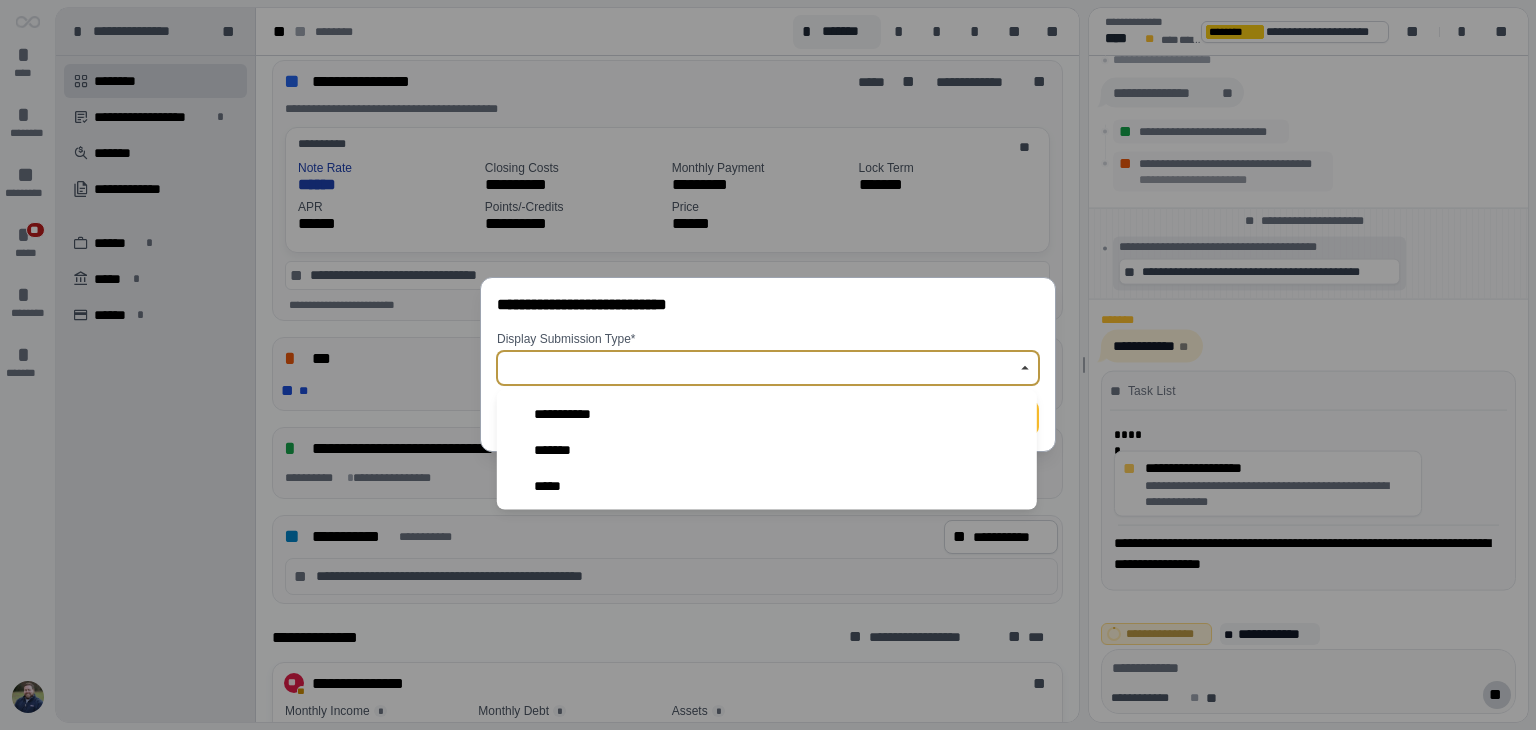 click at bounding box center (757, 368) 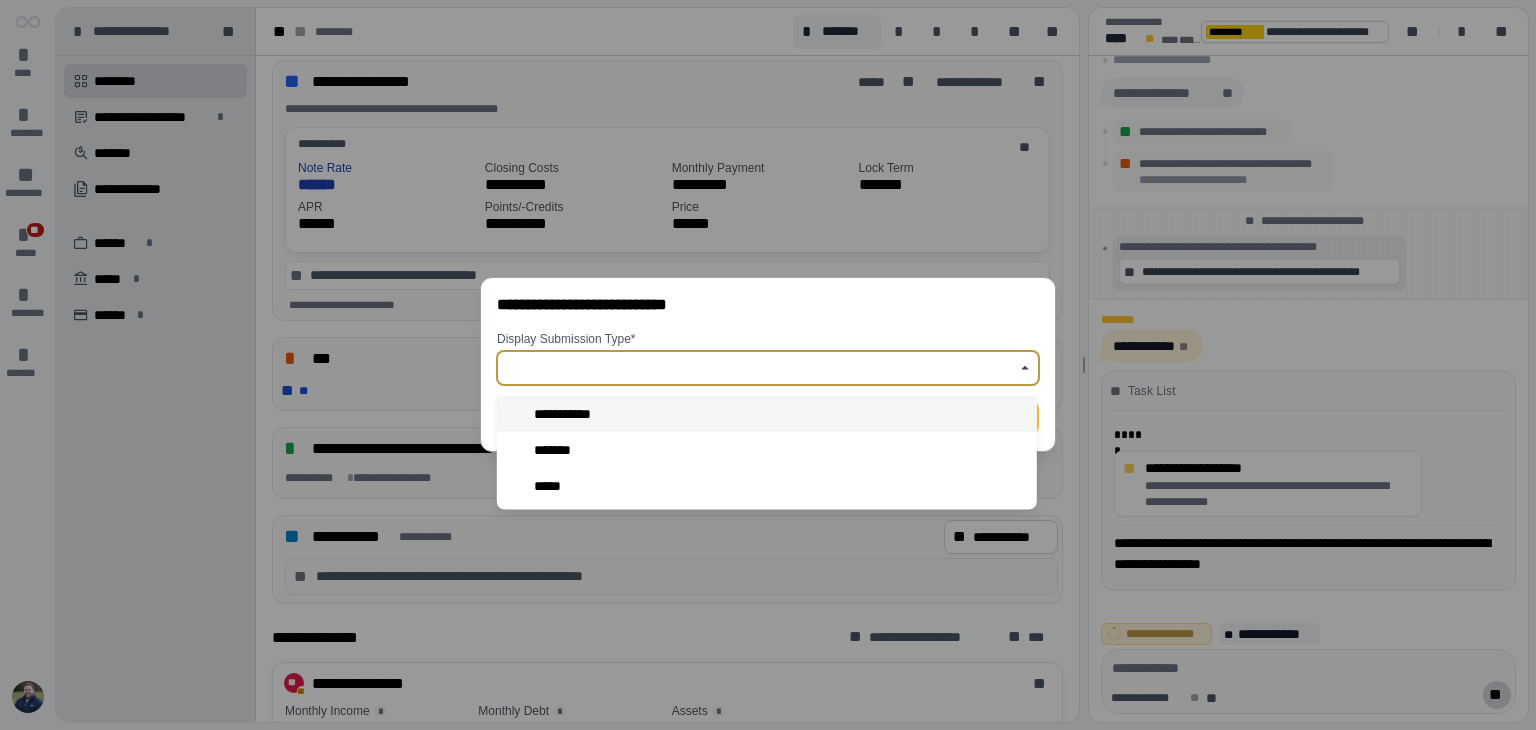 click on "**********" at bounding box center (767, 414) 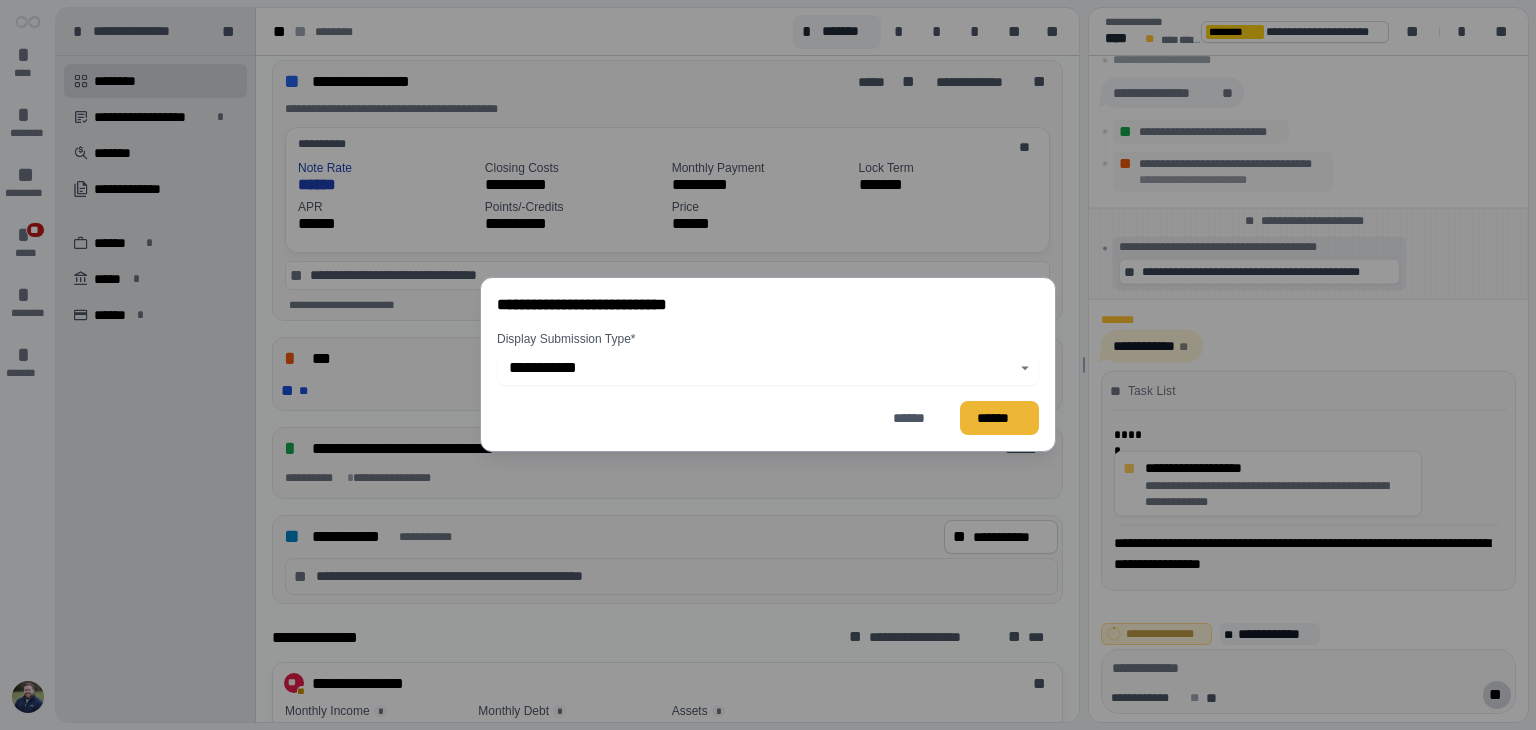 click on "******" at bounding box center [999, 418] 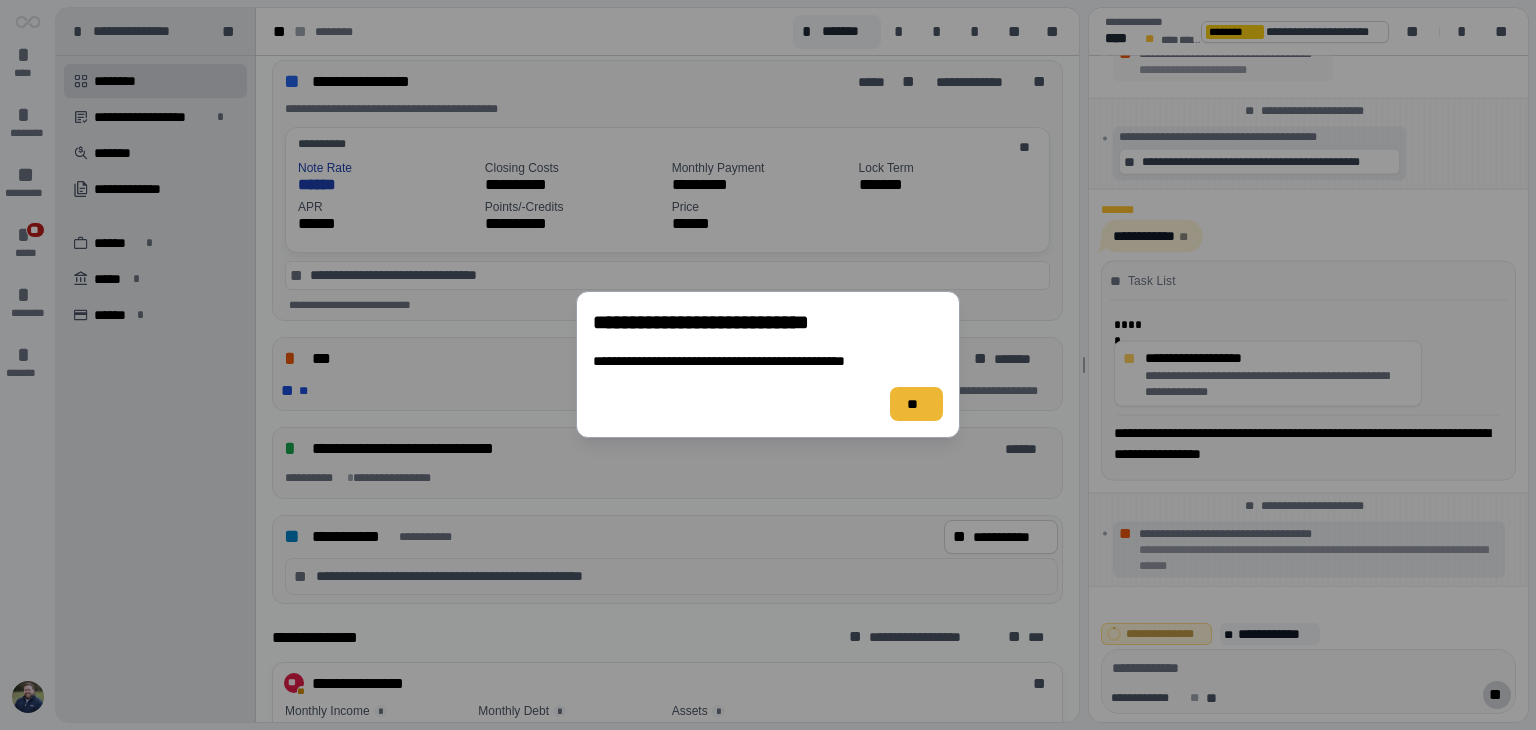 click on "**" at bounding box center (916, 404) 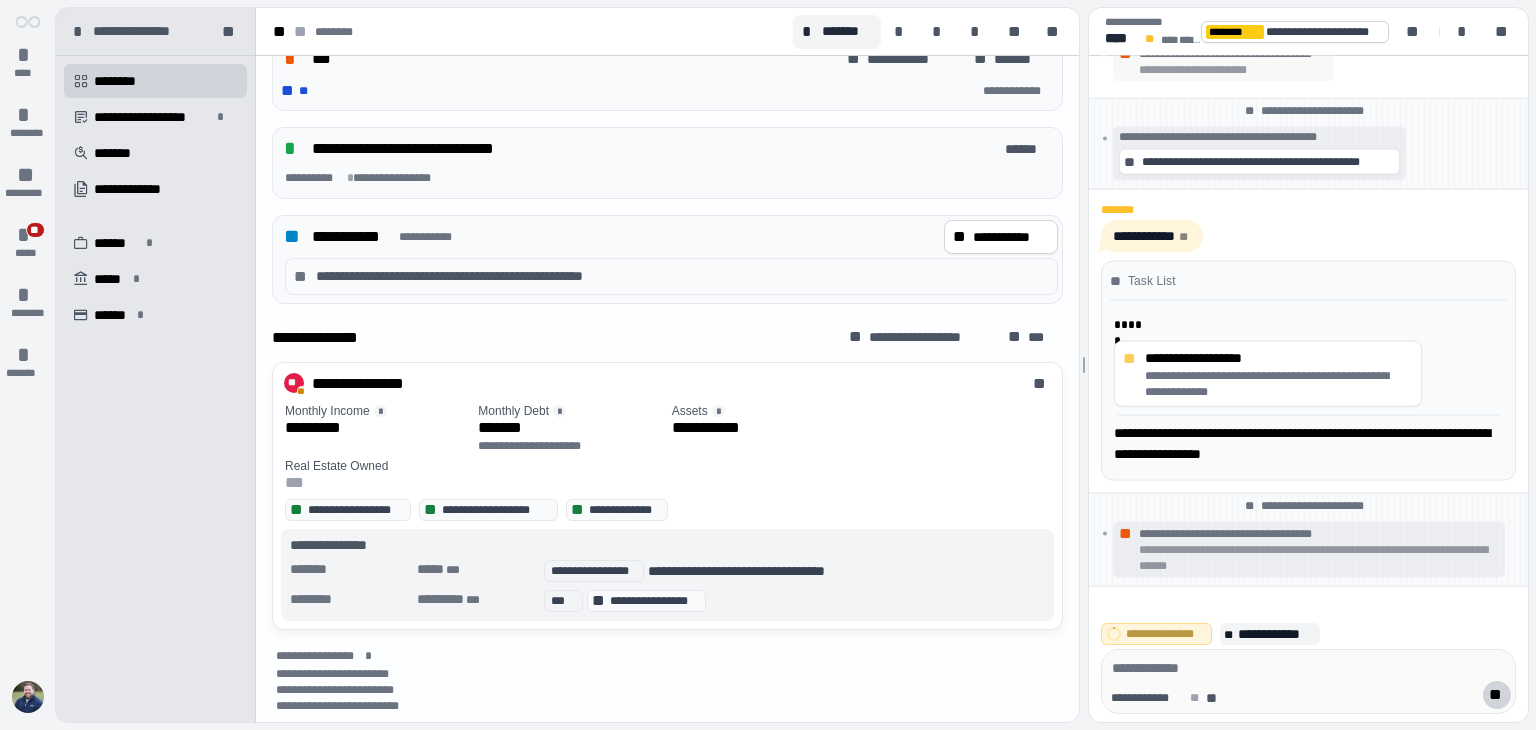 scroll, scrollTop: 753, scrollLeft: 0, axis: vertical 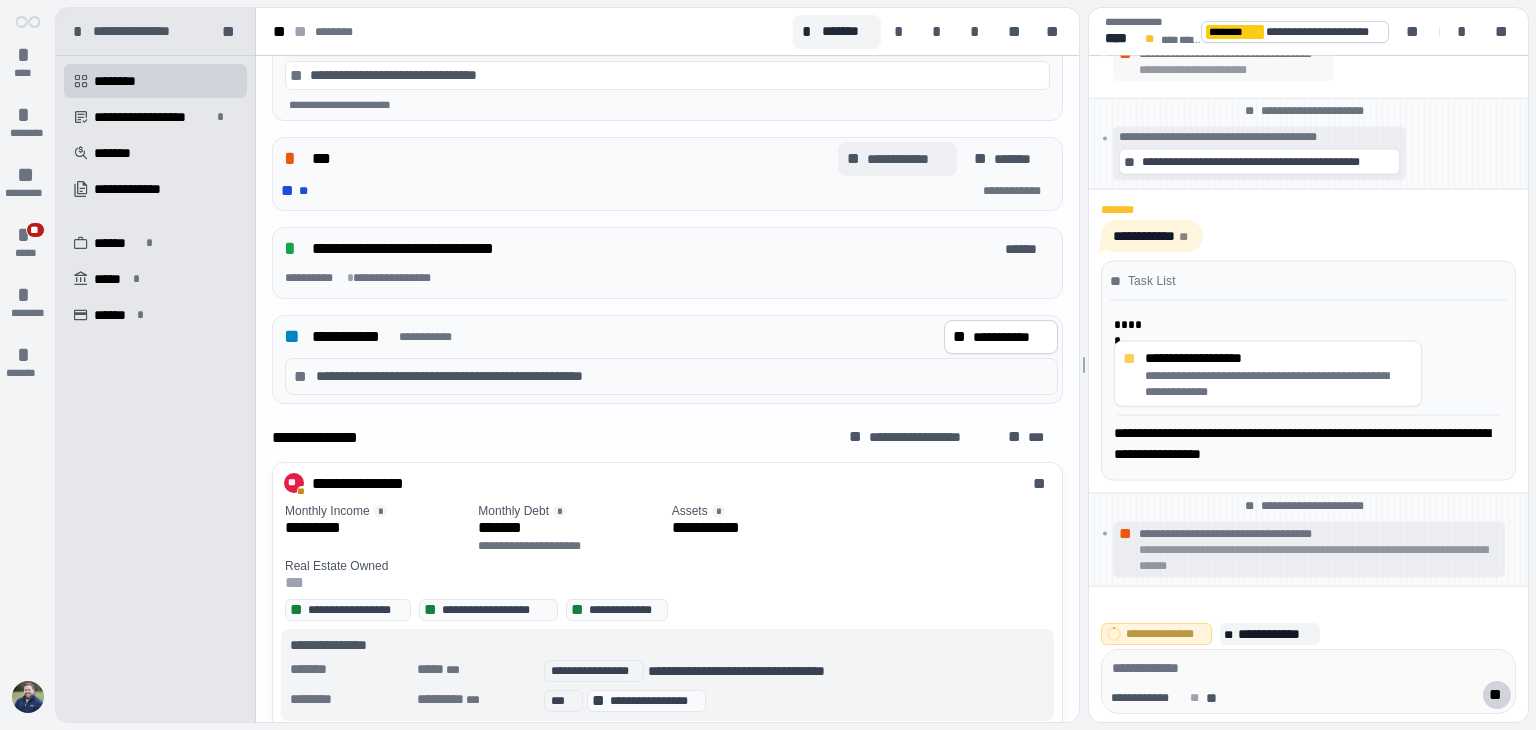 click on "**********" at bounding box center (907, 159) 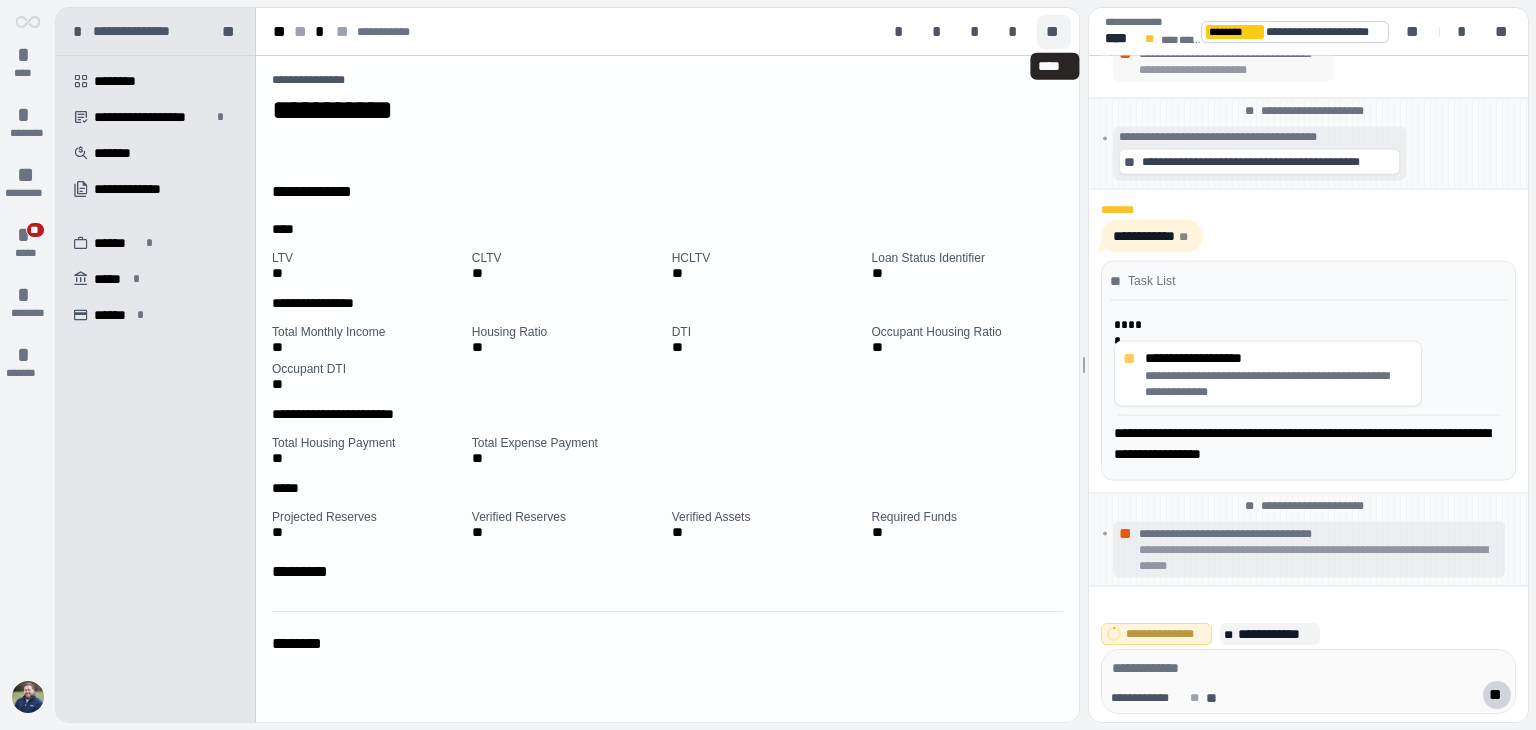 click on "**" at bounding box center [1054, 32] 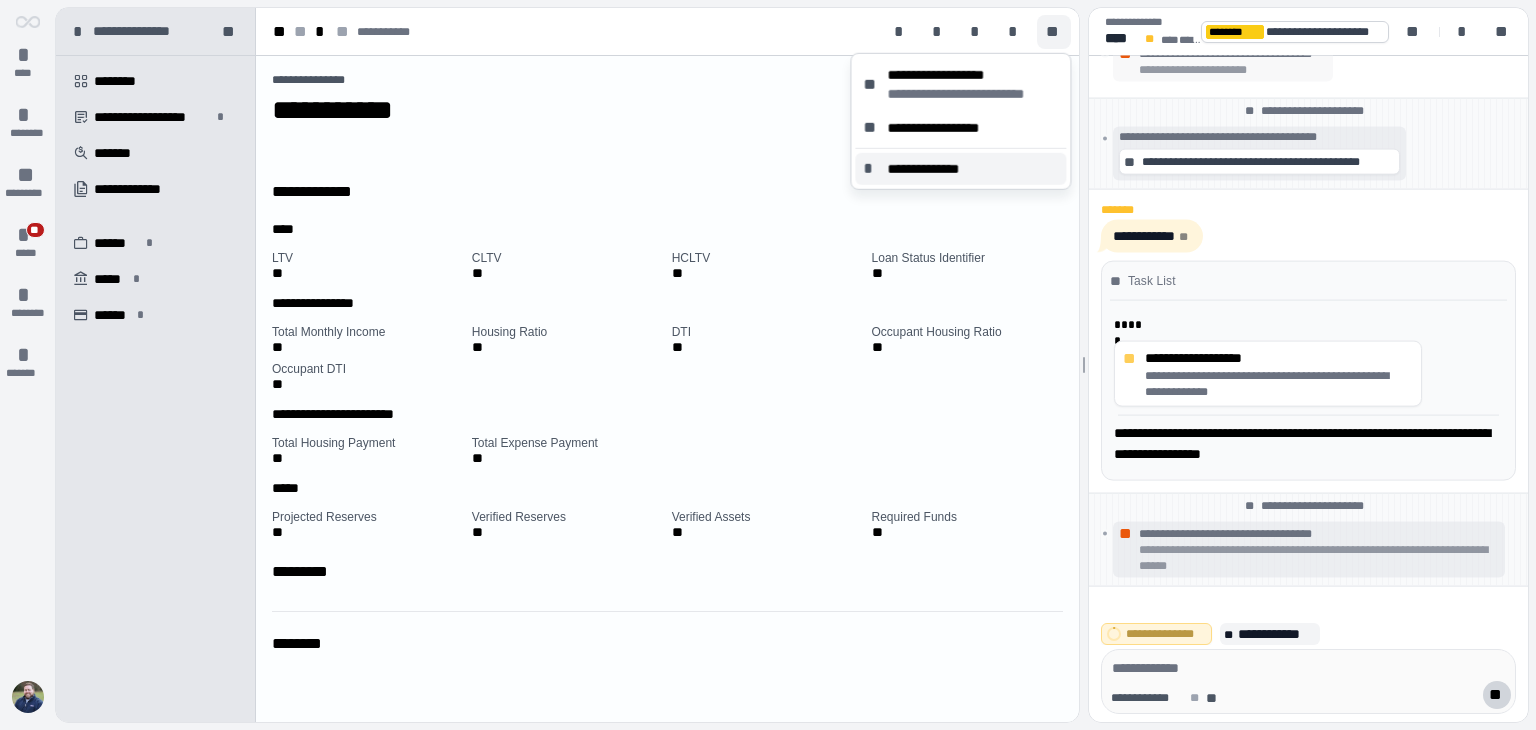 click on "**********" at bounding box center (932, 169) 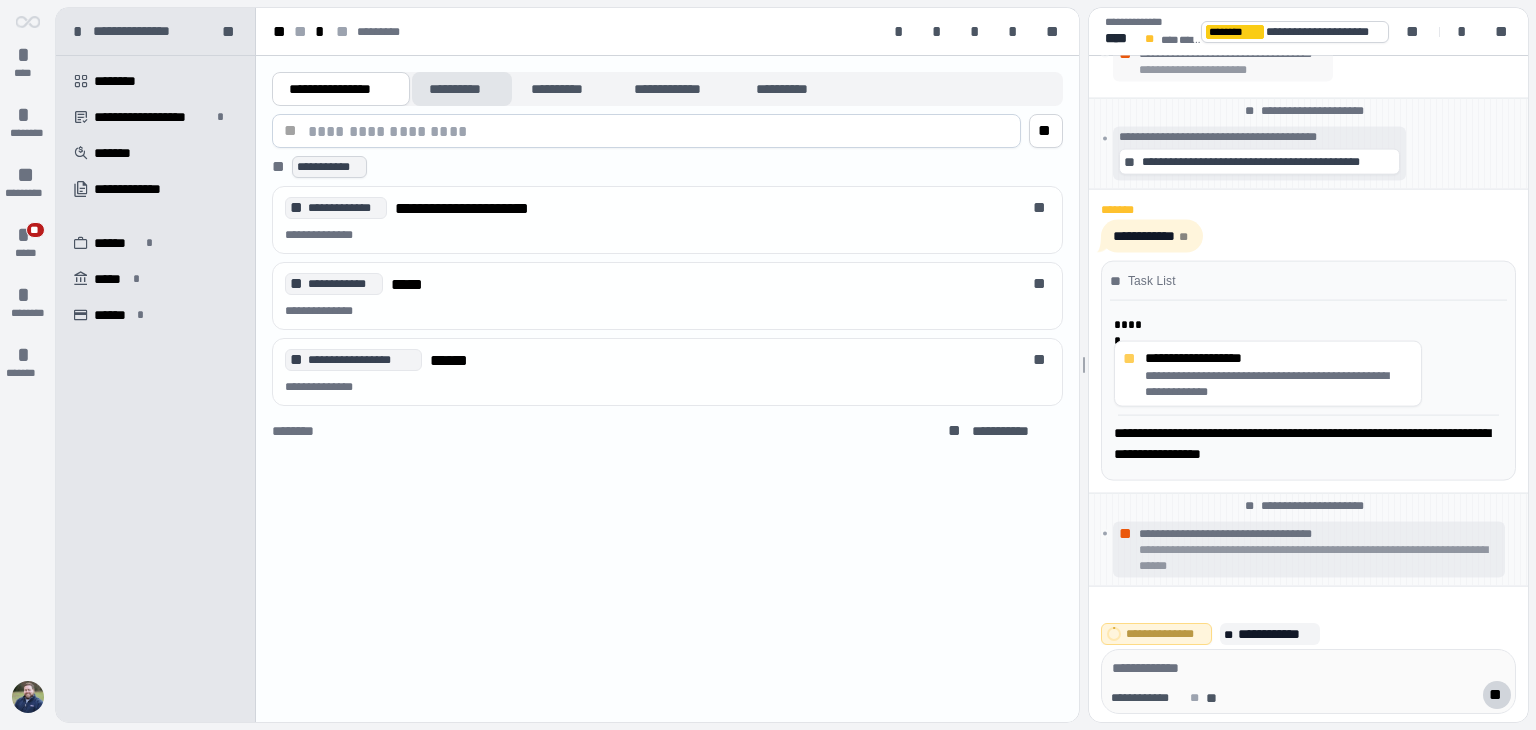 click on "**********" at bounding box center (462, 89) 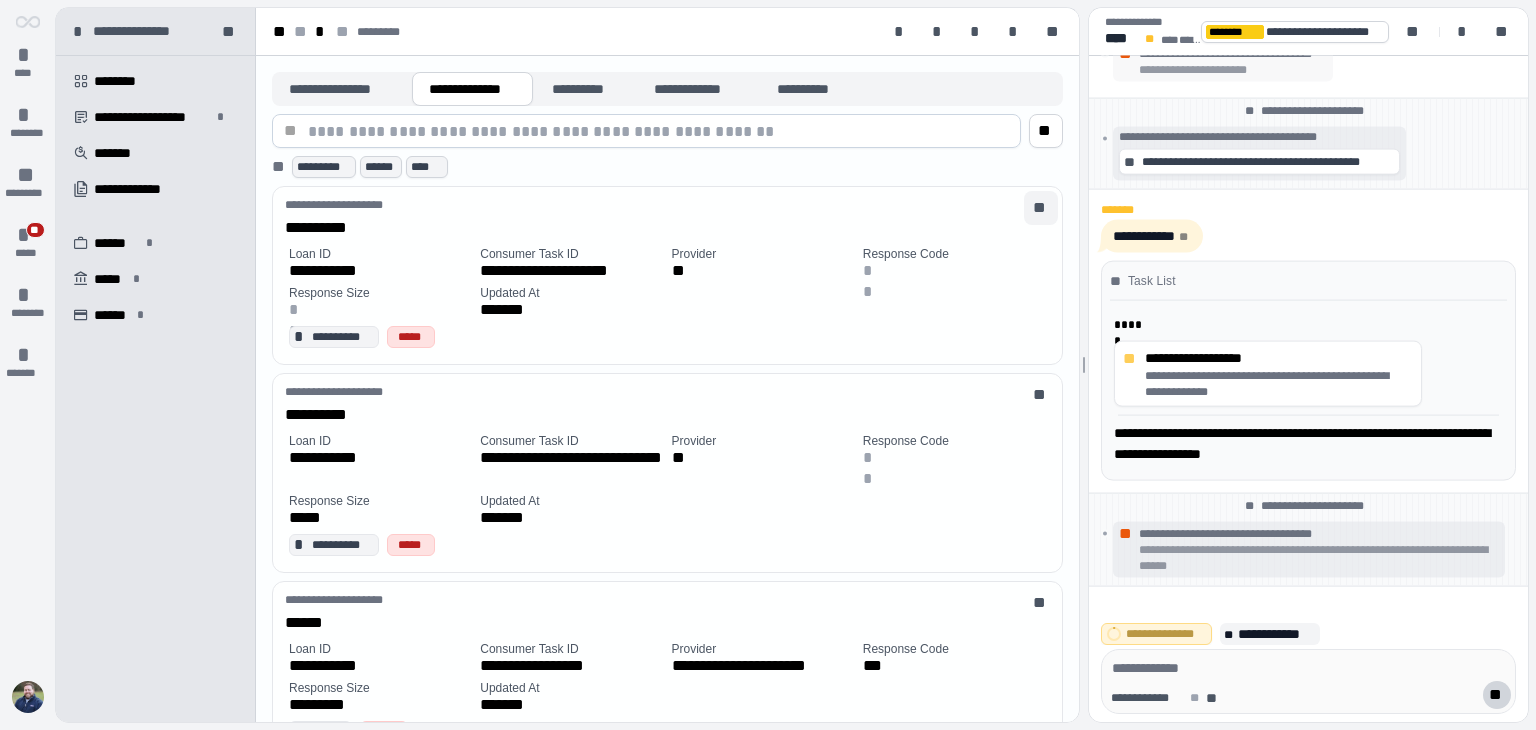 click on "**" at bounding box center (1041, 208) 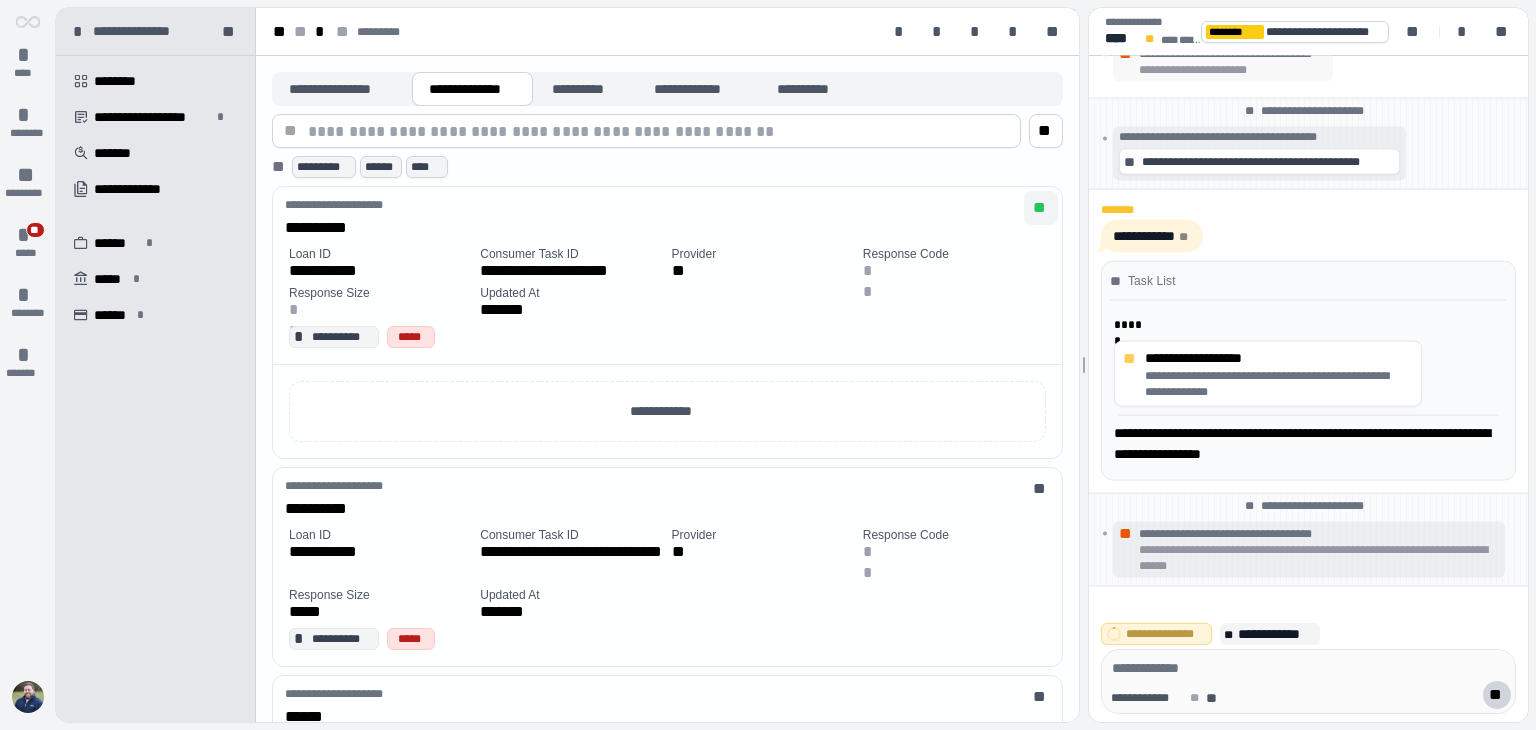 click on "**" at bounding box center [1041, 208] 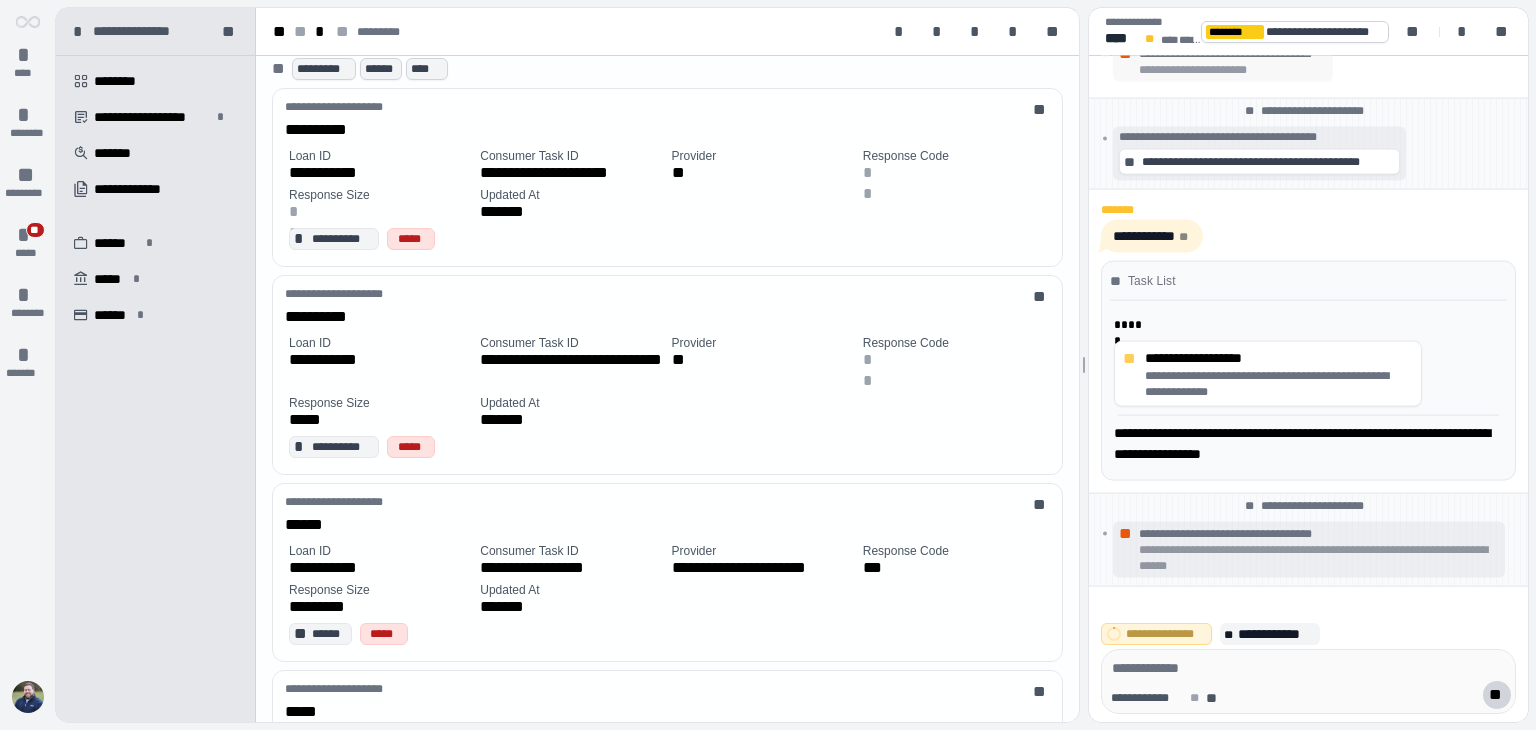 scroll, scrollTop: 67, scrollLeft: 0, axis: vertical 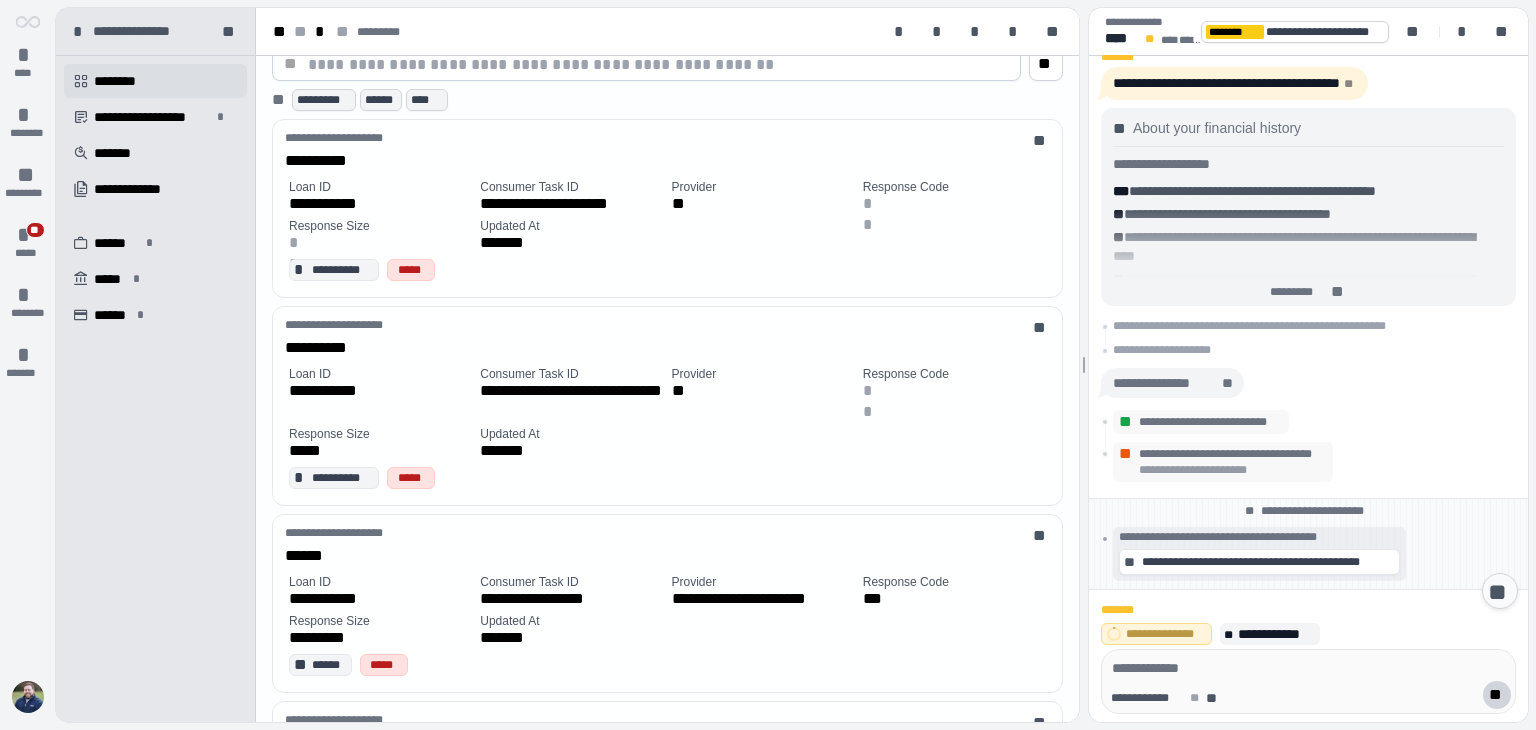 click on "********" at bounding box center [122, 81] 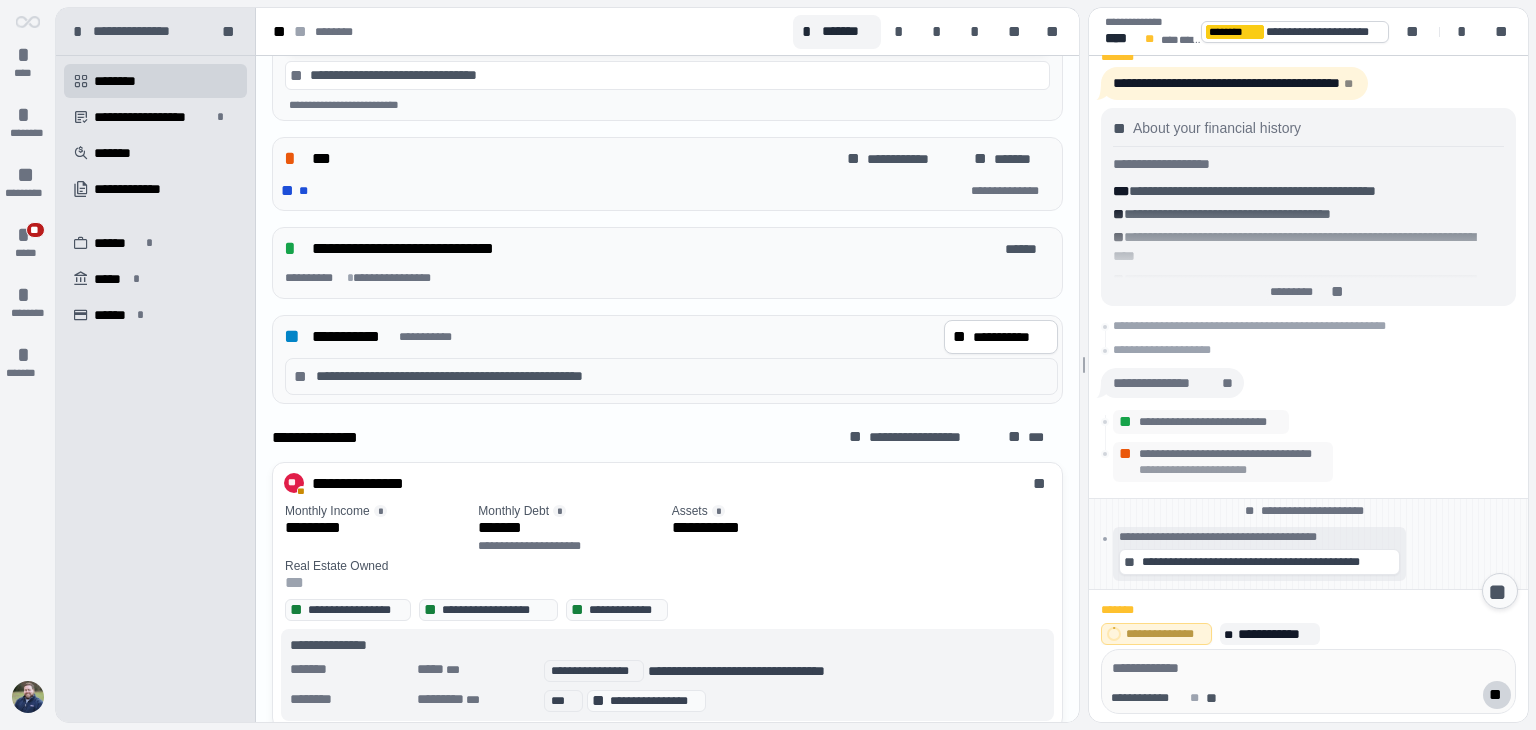 scroll, scrollTop: 853, scrollLeft: 0, axis: vertical 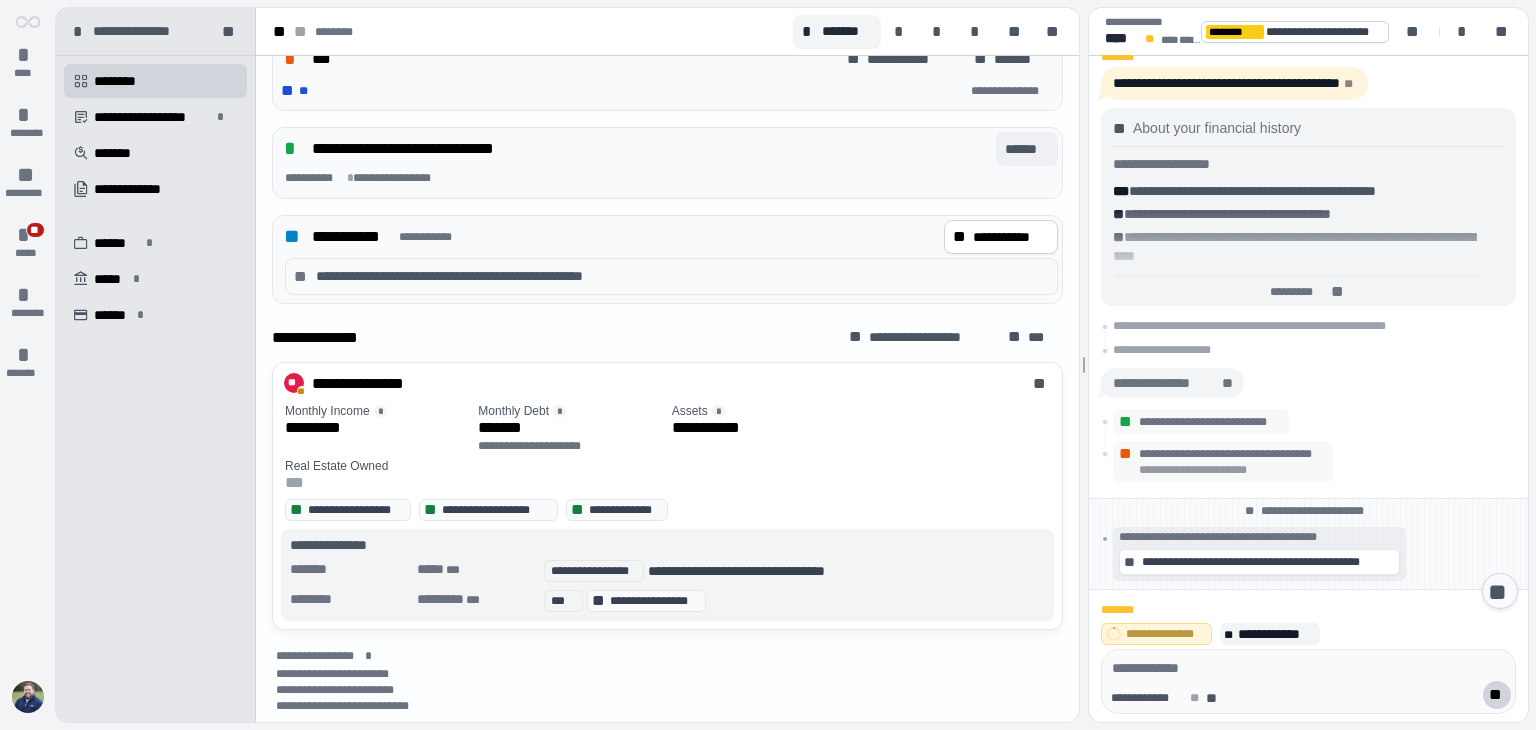 click on "******" at bounding box center [1027, 149] 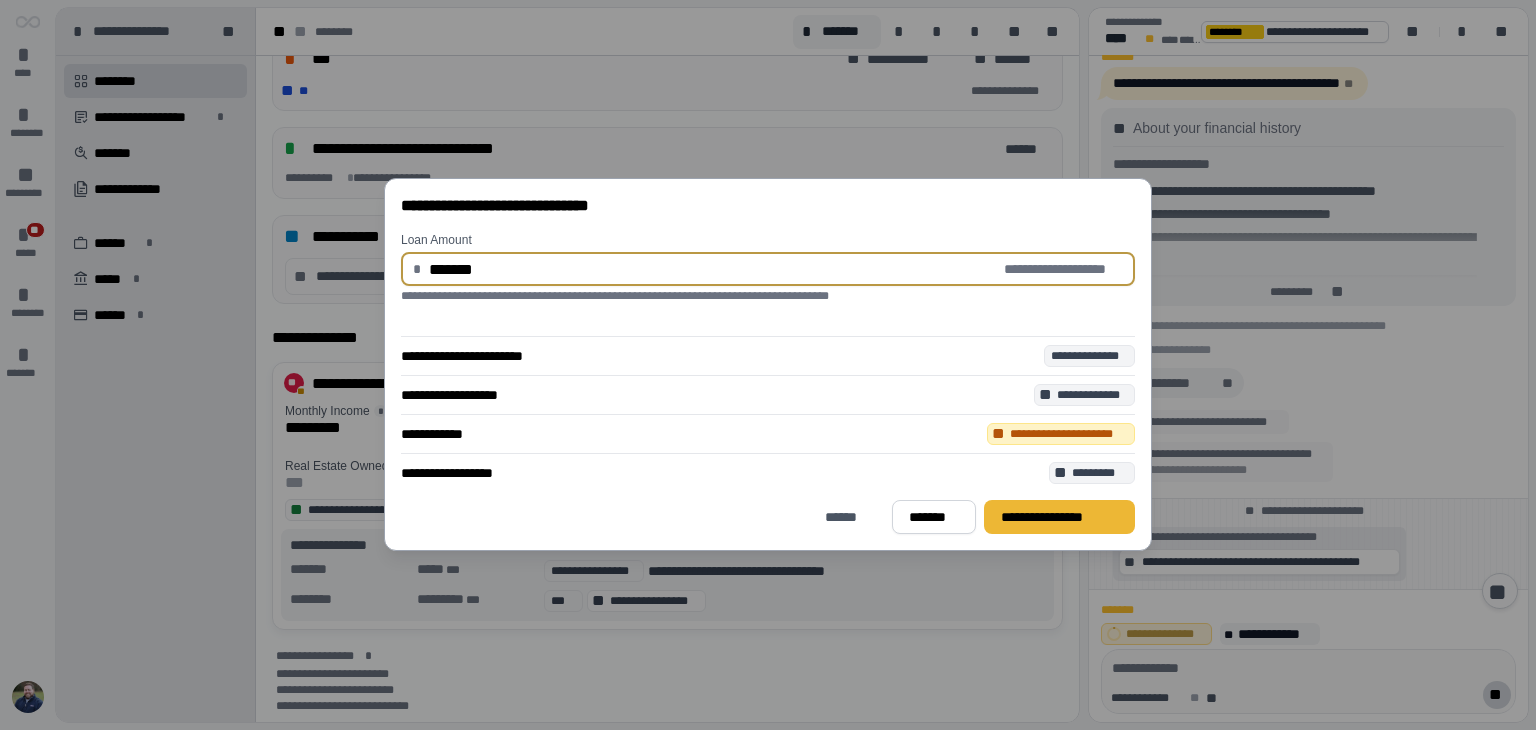type on "**********" 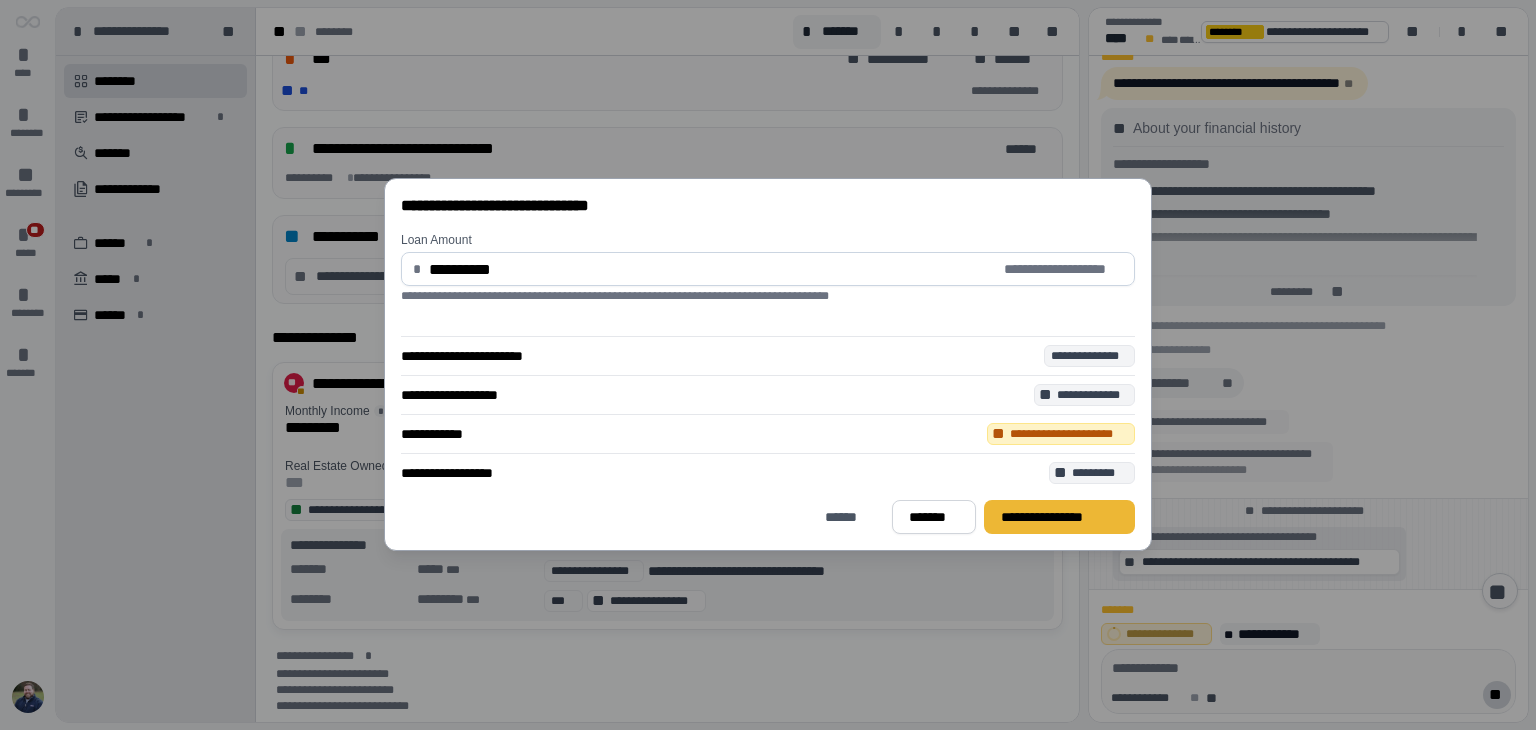 click on "**********" at bounding box center [1059, 517] 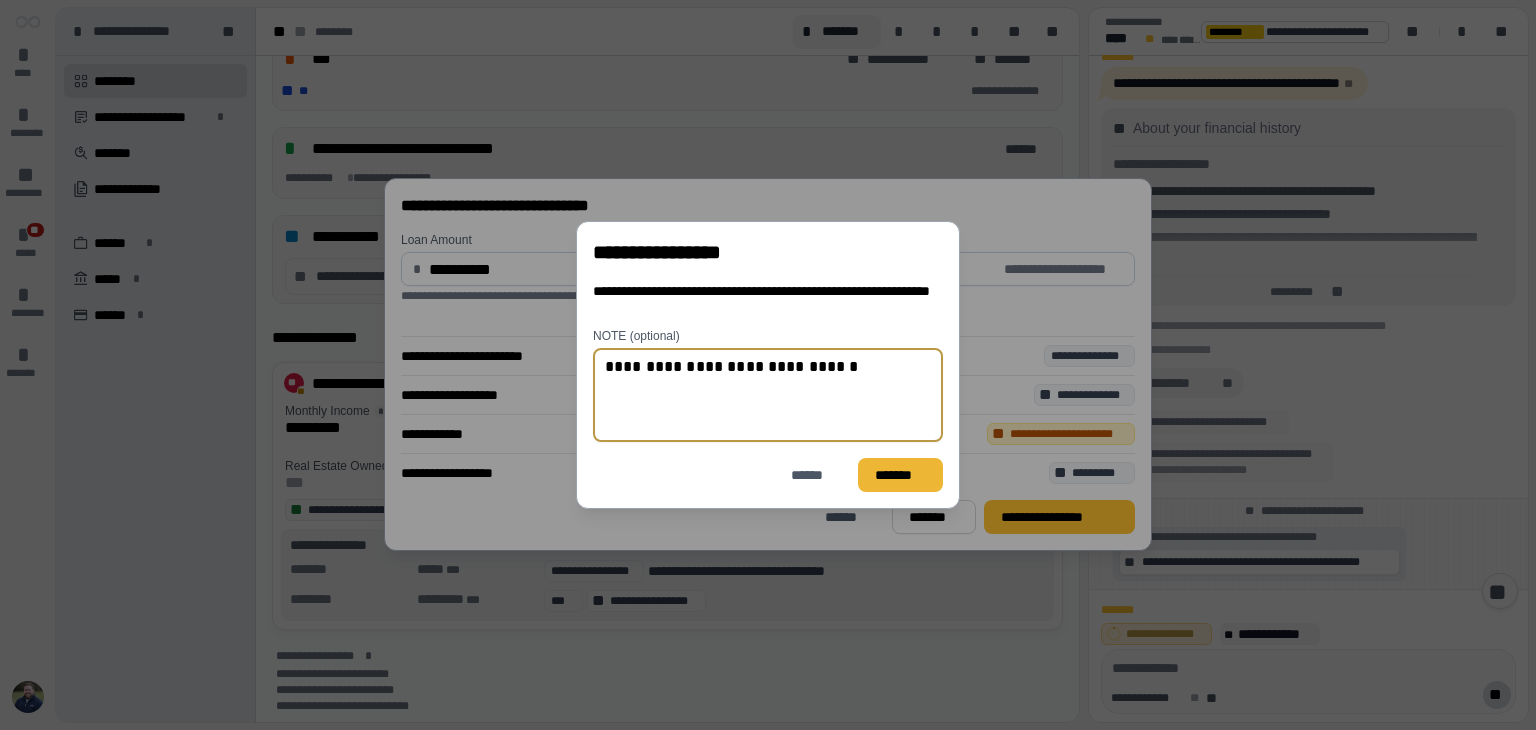 type on "**********" 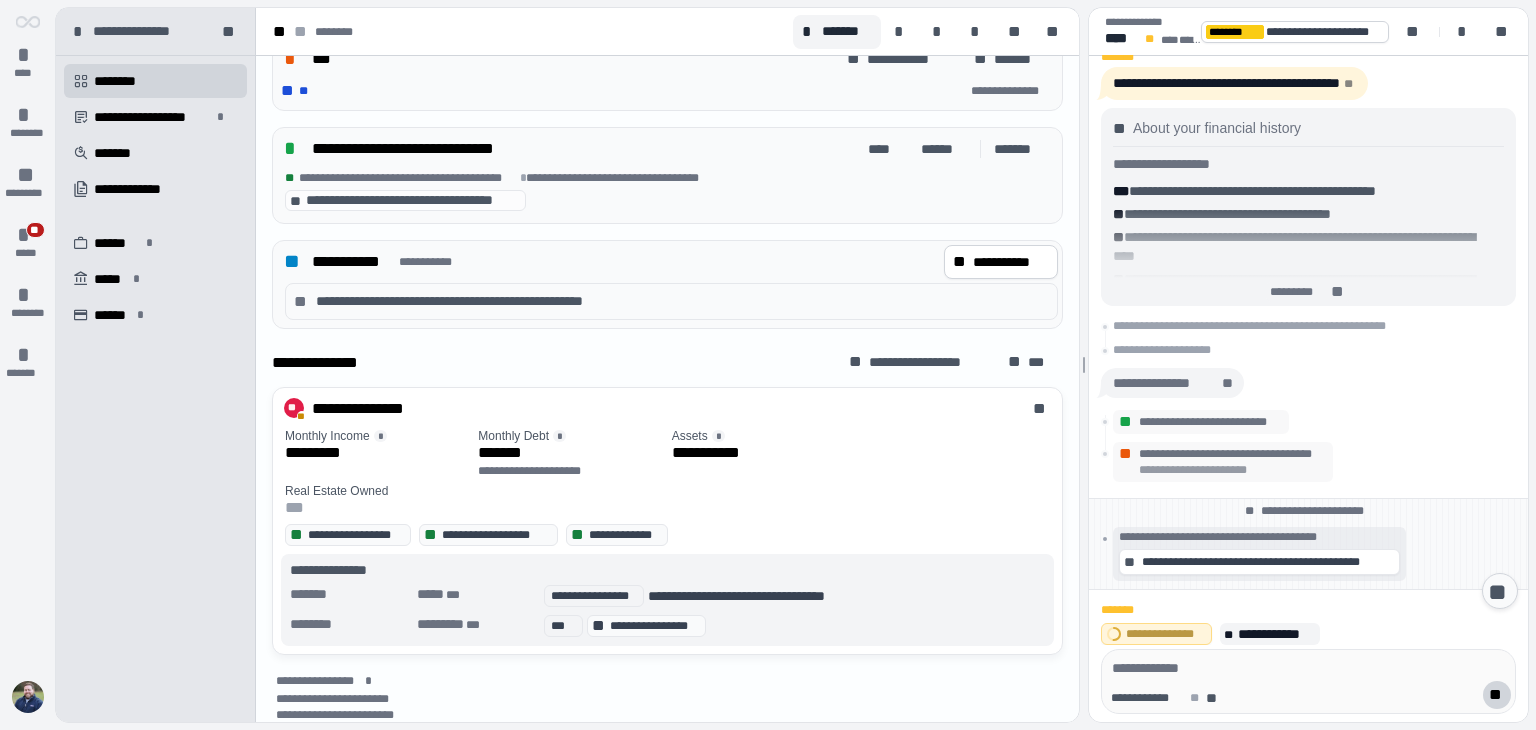 scroll, scrollTop: 661, scrollLeft: 0, axis: vertical 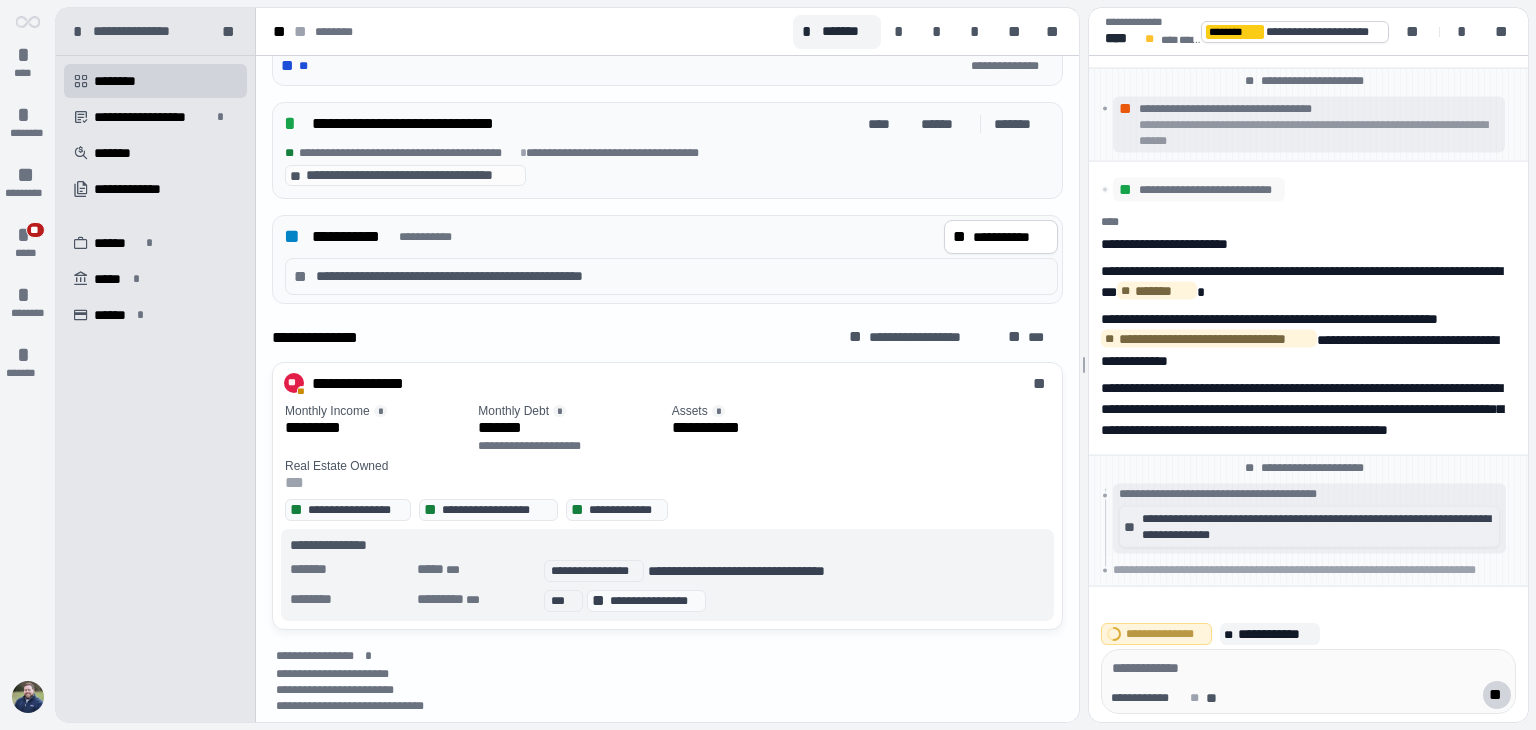 click on "**********" at bounding box center [1318, 527] 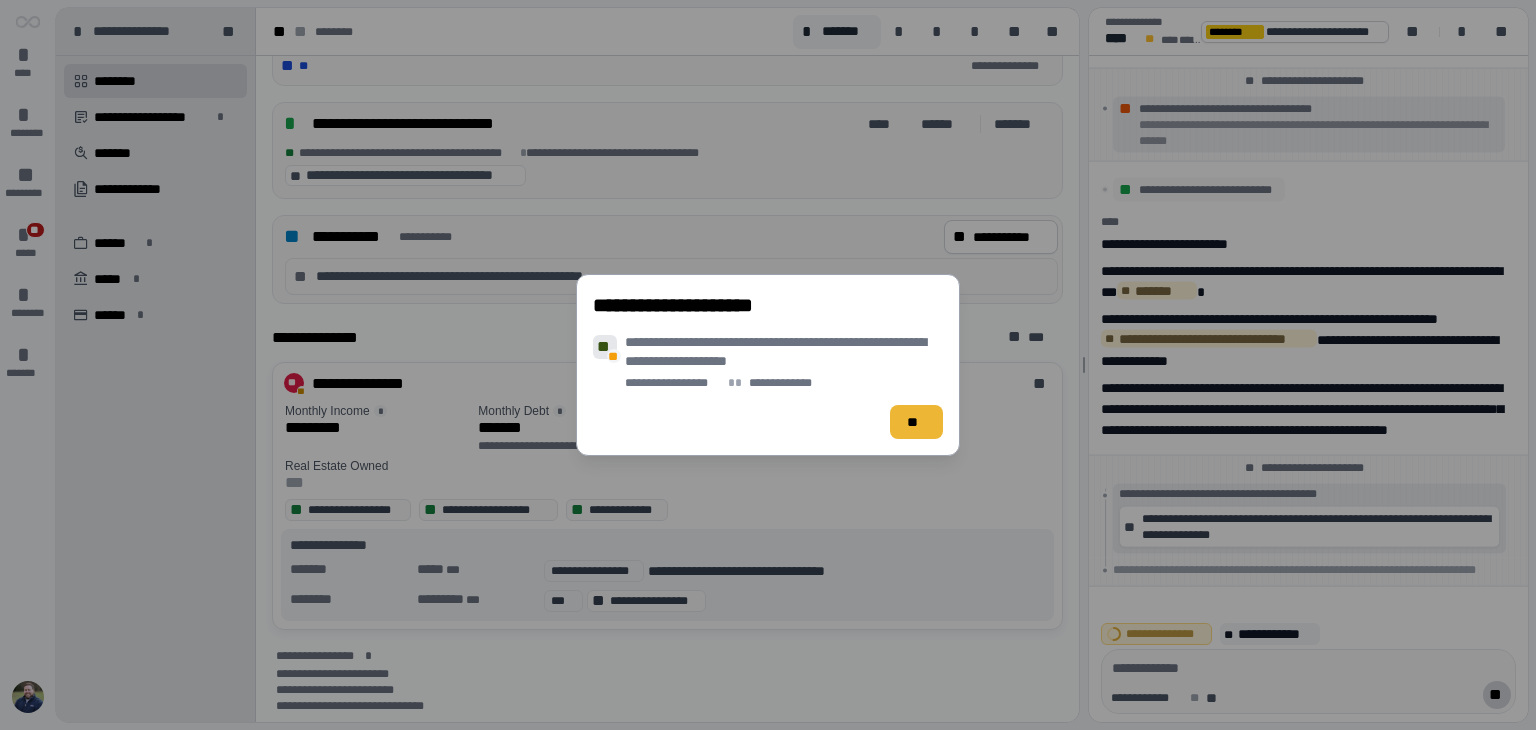 click on "**" at bounding box center (916, 422) 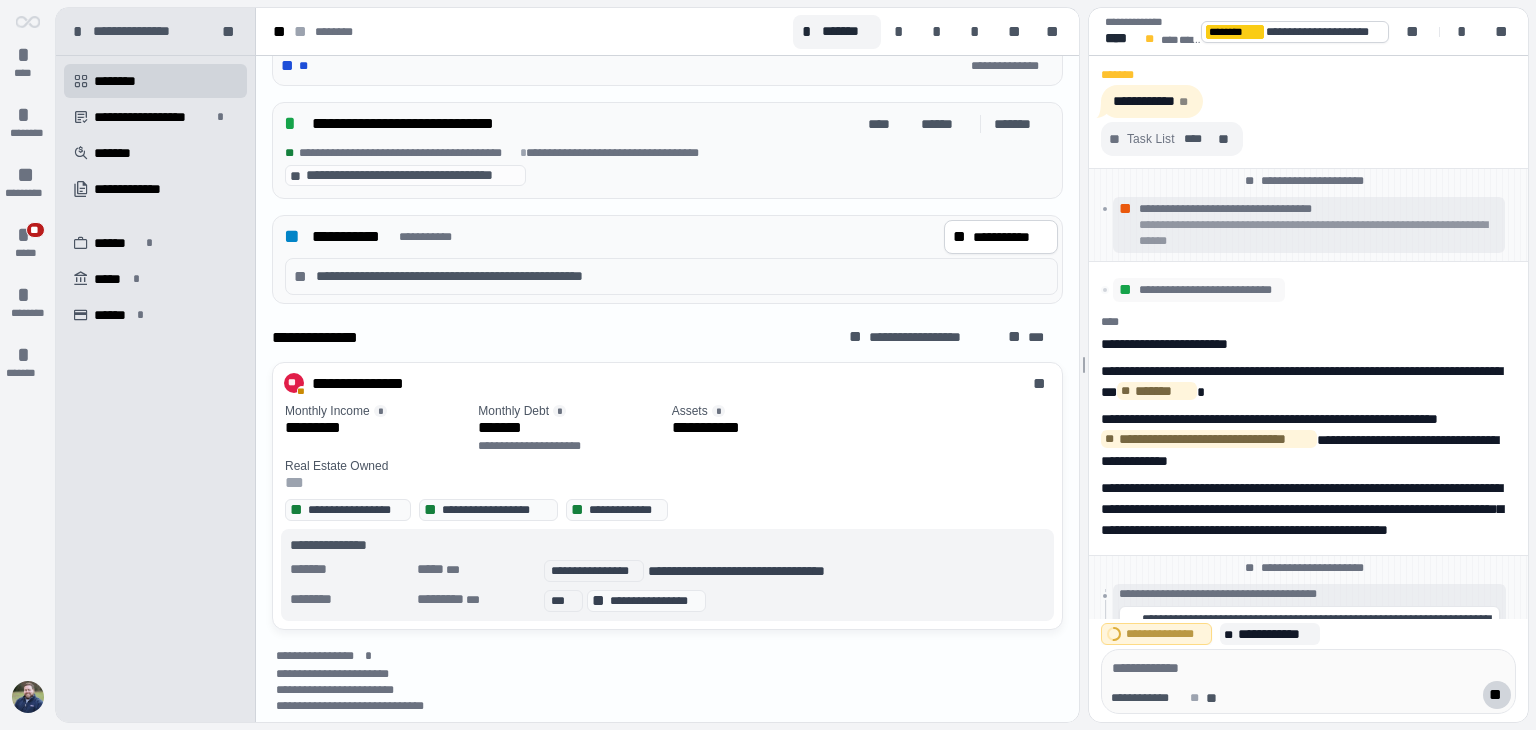 scroll, scrollTop: 0, scrollLeft: 0, axis: both 